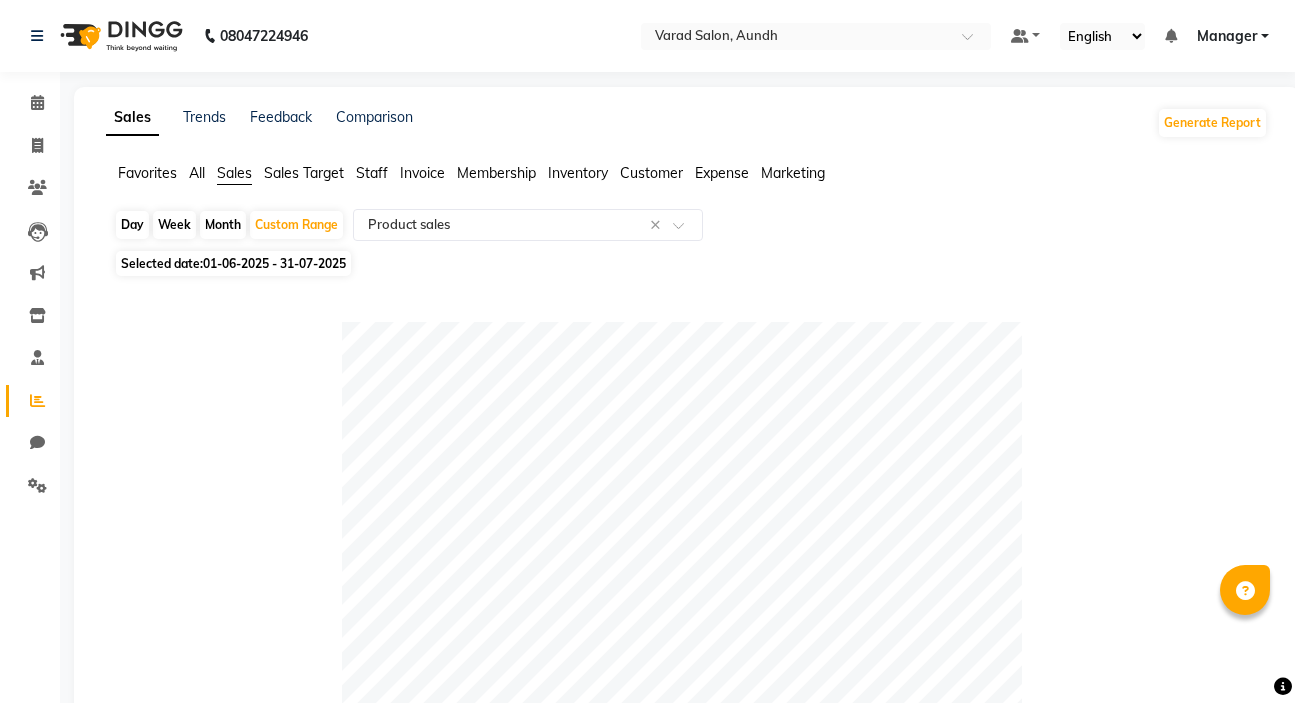 select on "full_report" 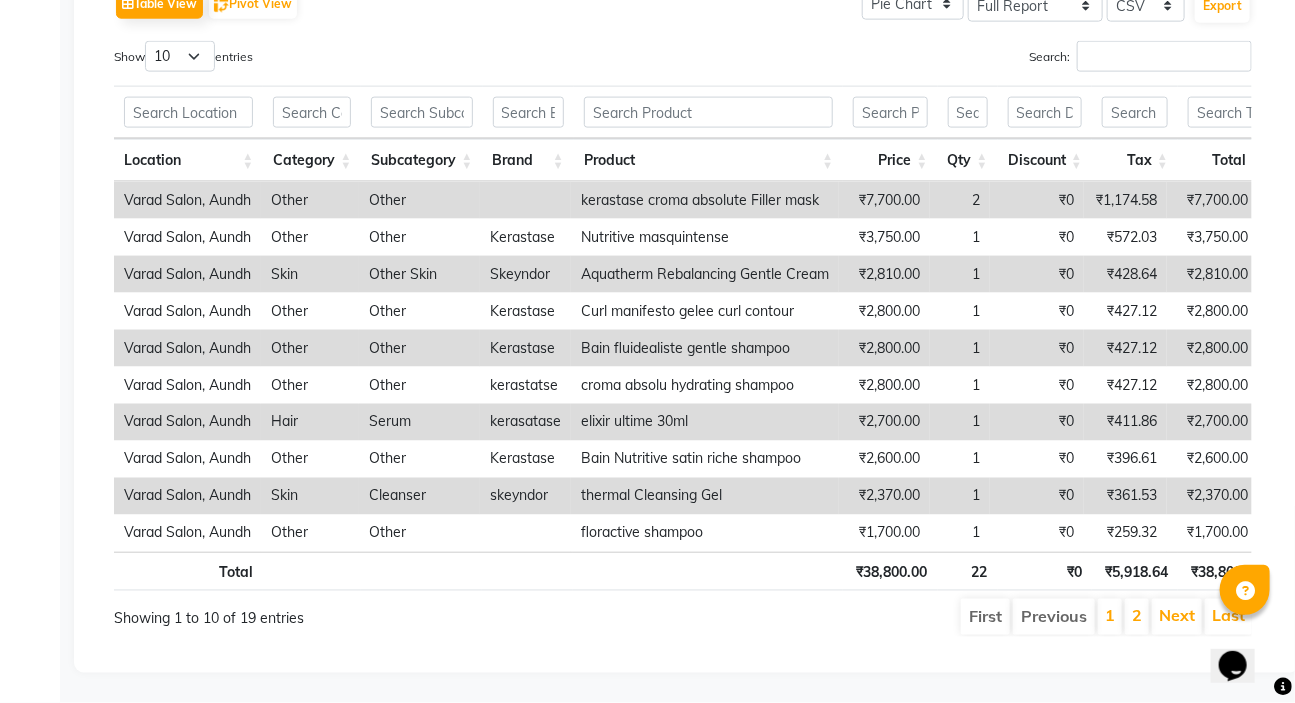 scroll, scrollTop: 0, scrollLeft: 0, axis: both 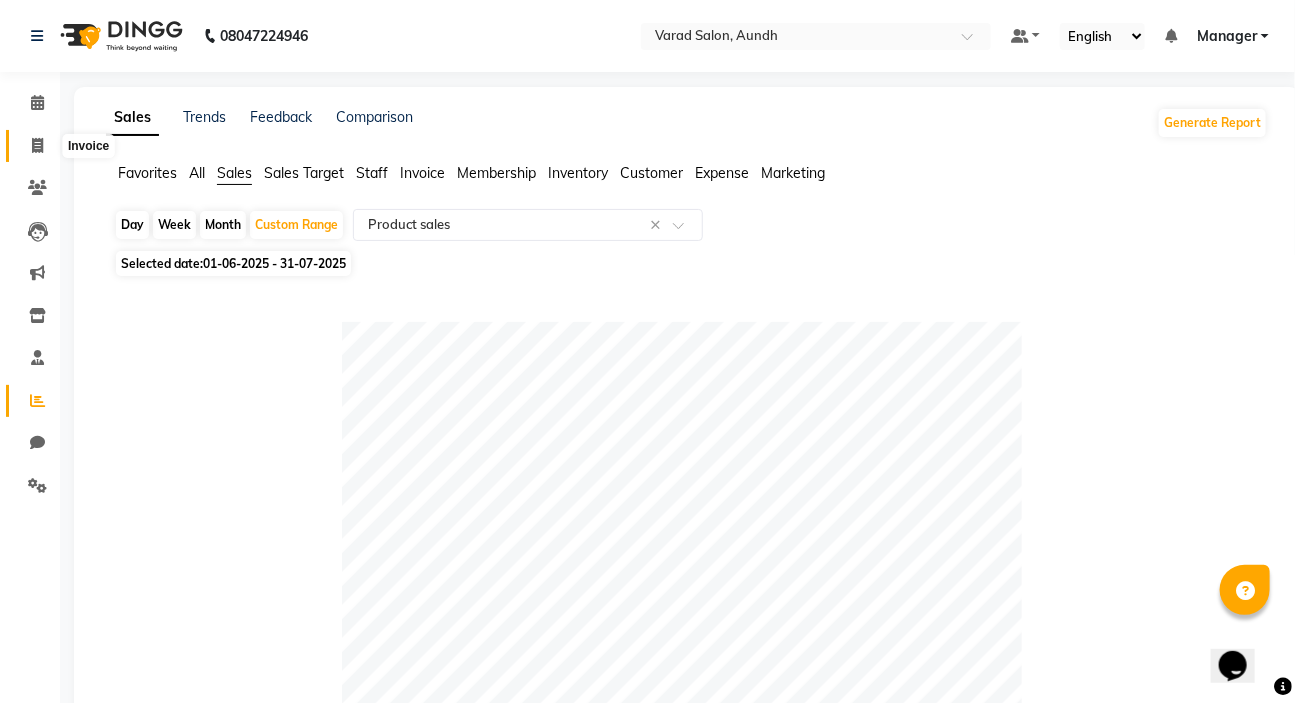 click 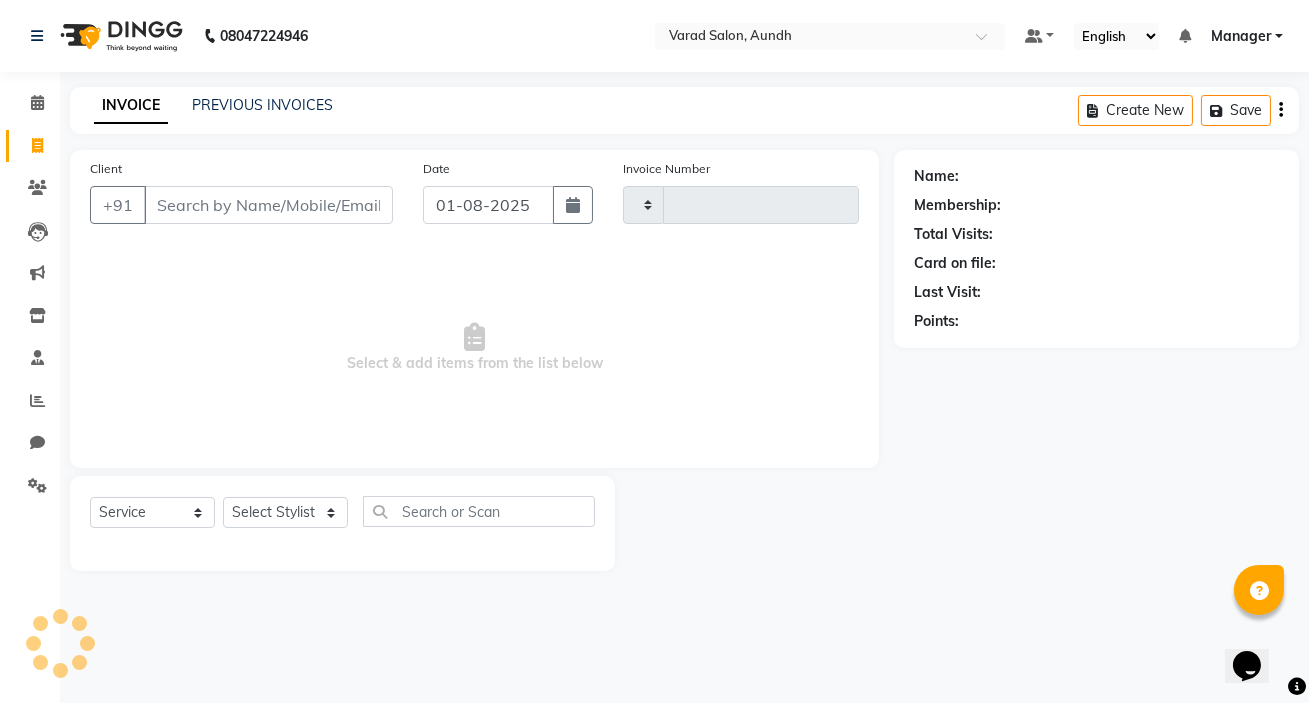 type on "0601" 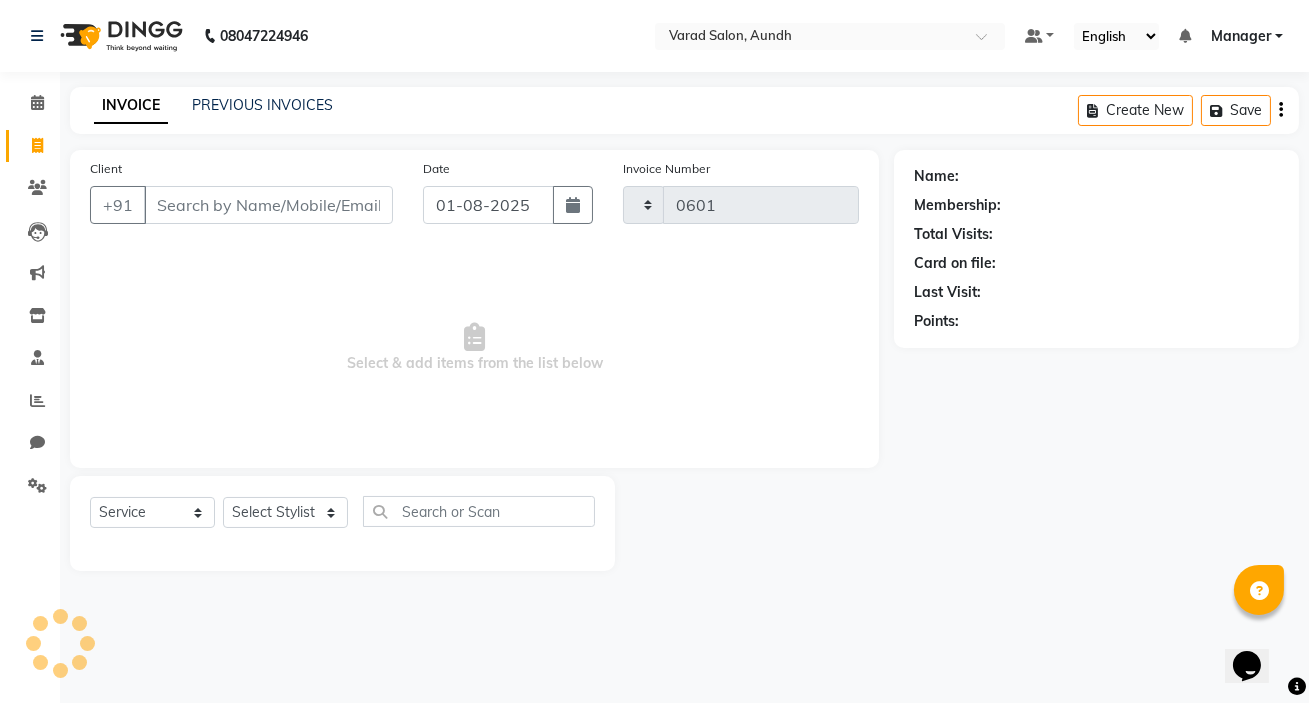 select on "7550" 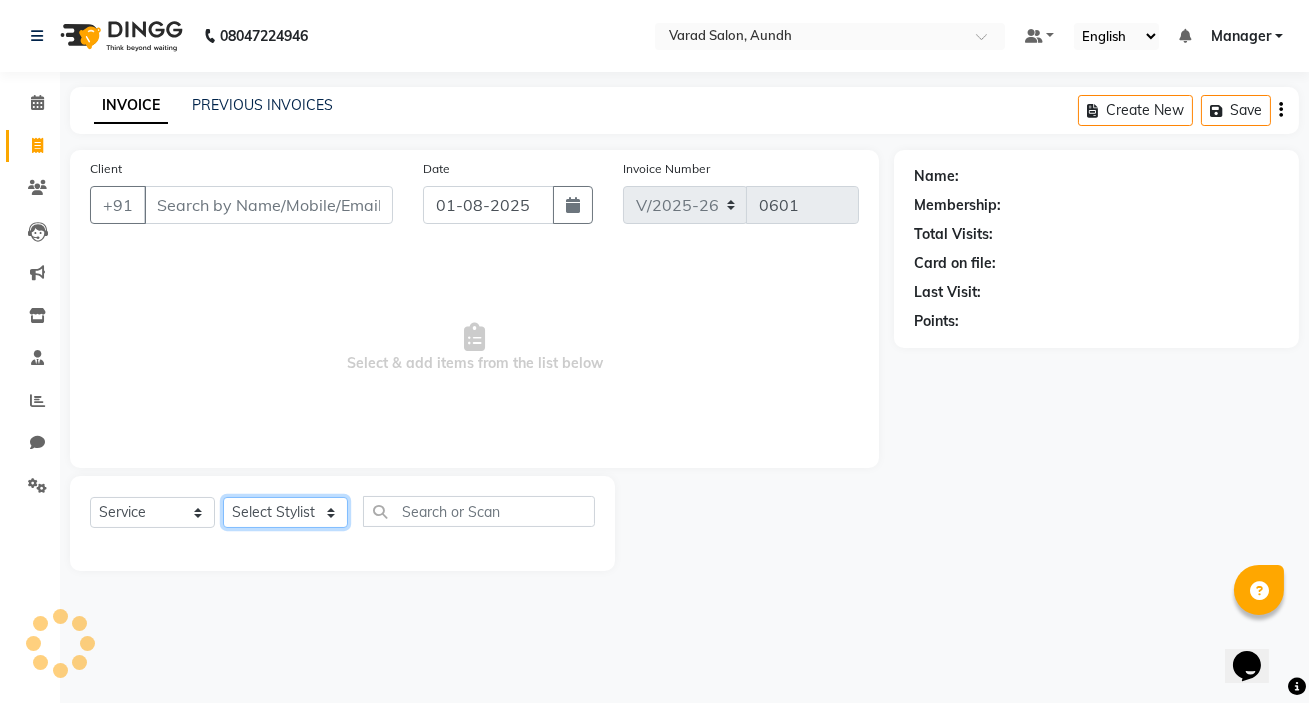 click on "Select Stylist" 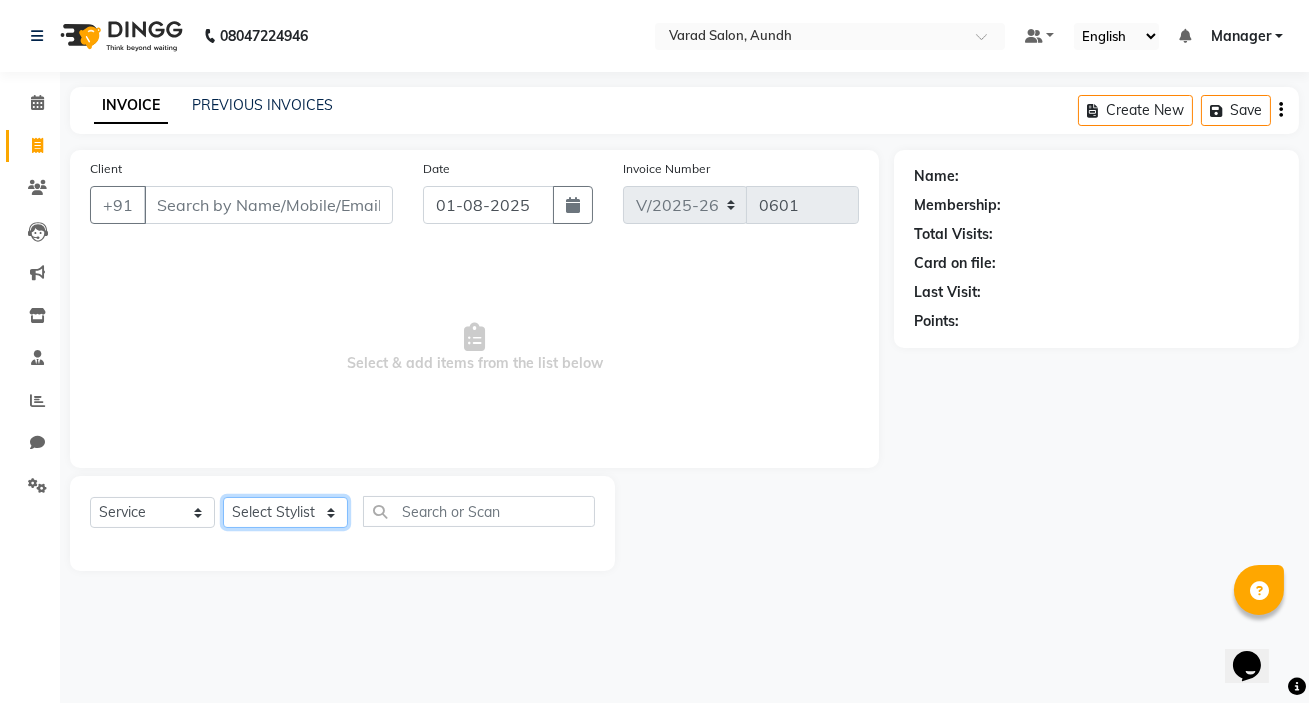 select on "76969" 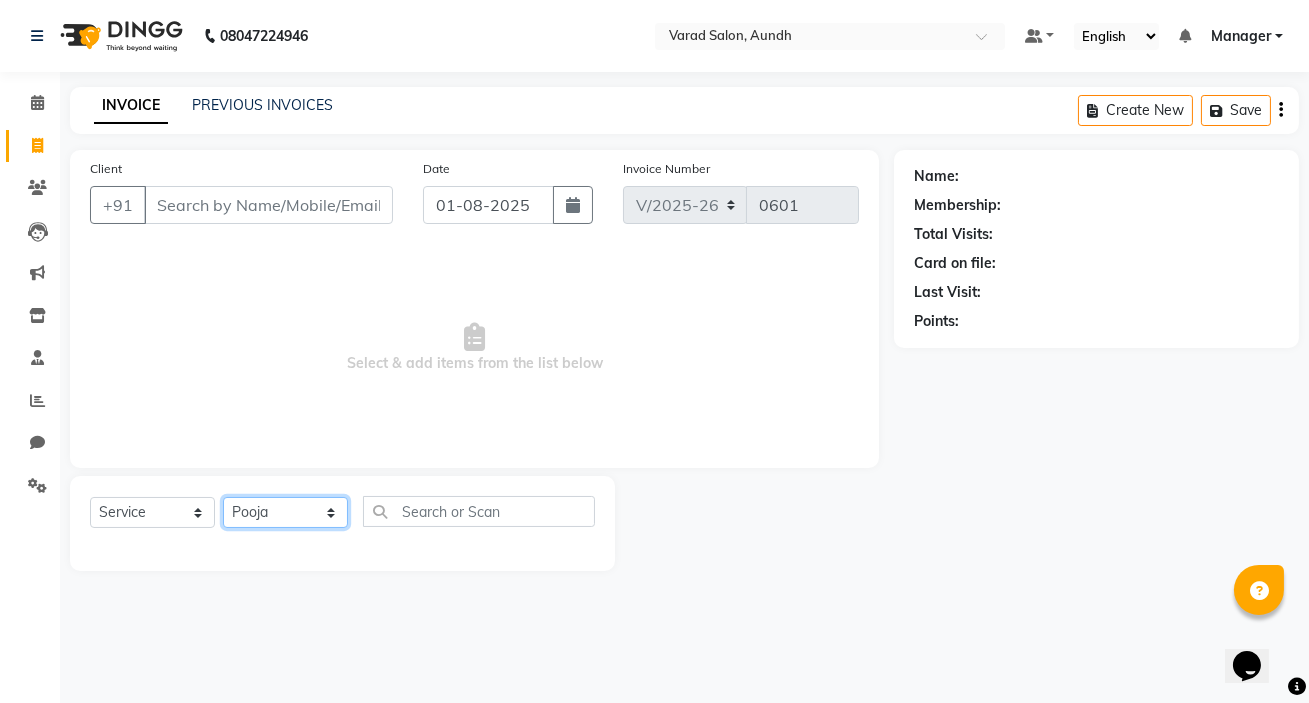 click on "Select Stylist [PERSON] [PERSON] Manager [PERSON] [PERSON] [PERSON] [PERSON] [PERSON]" 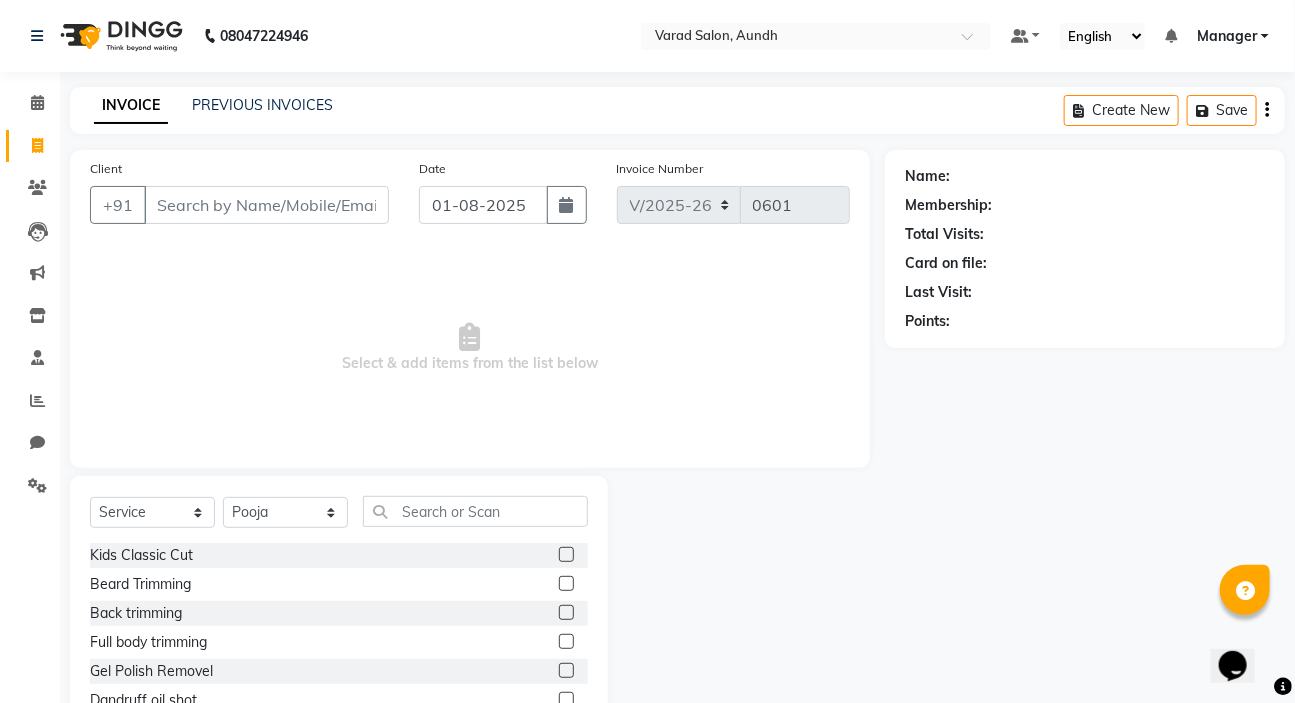 click on "Select Service Product Membership Package Voucher Prepaid Gift Card Select Stylist [PERSON] [PERSON] Manager [PERSON] [PERSON] [PERSON] [PERSON] [PERSON]" 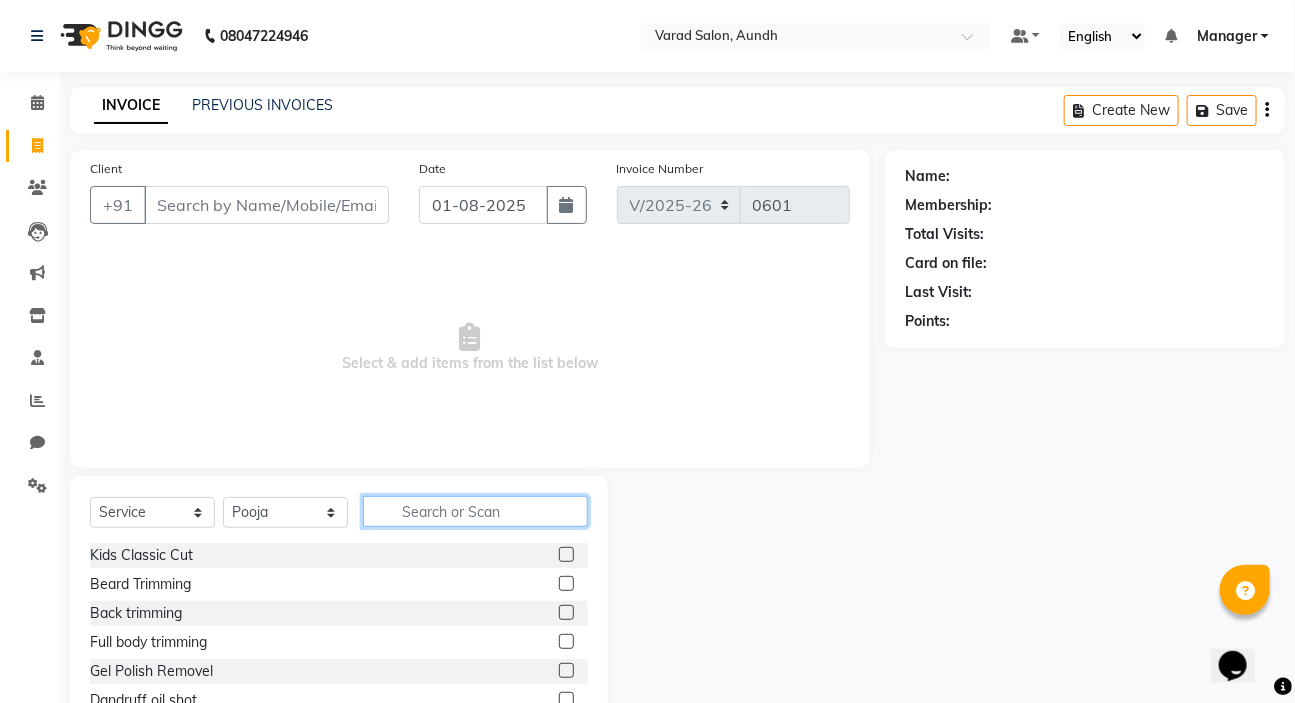 click 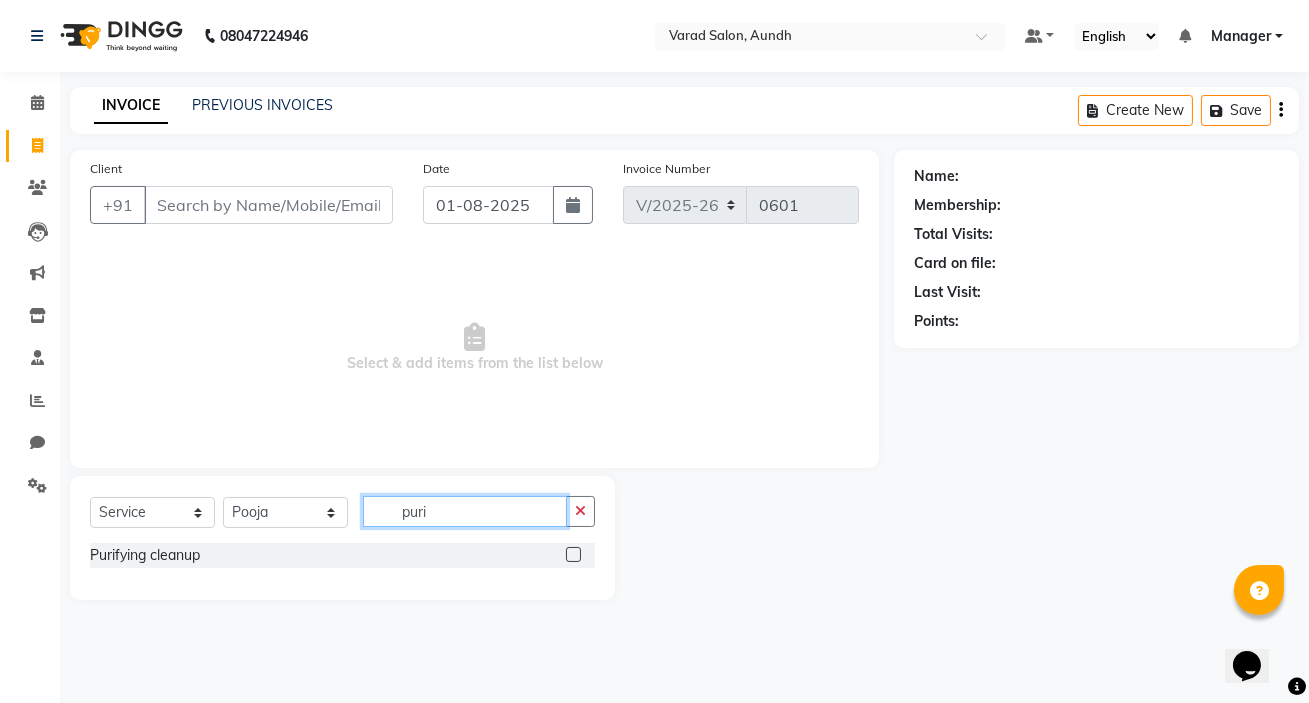 type on "puri" 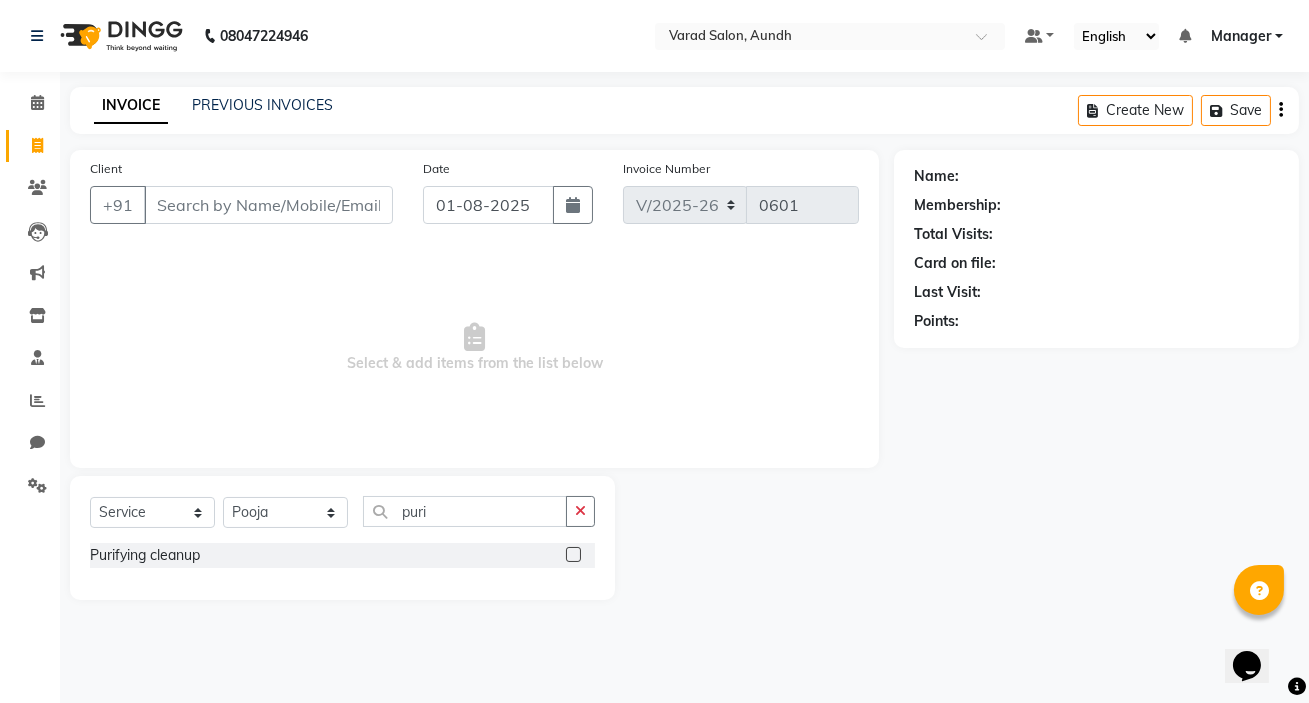 click 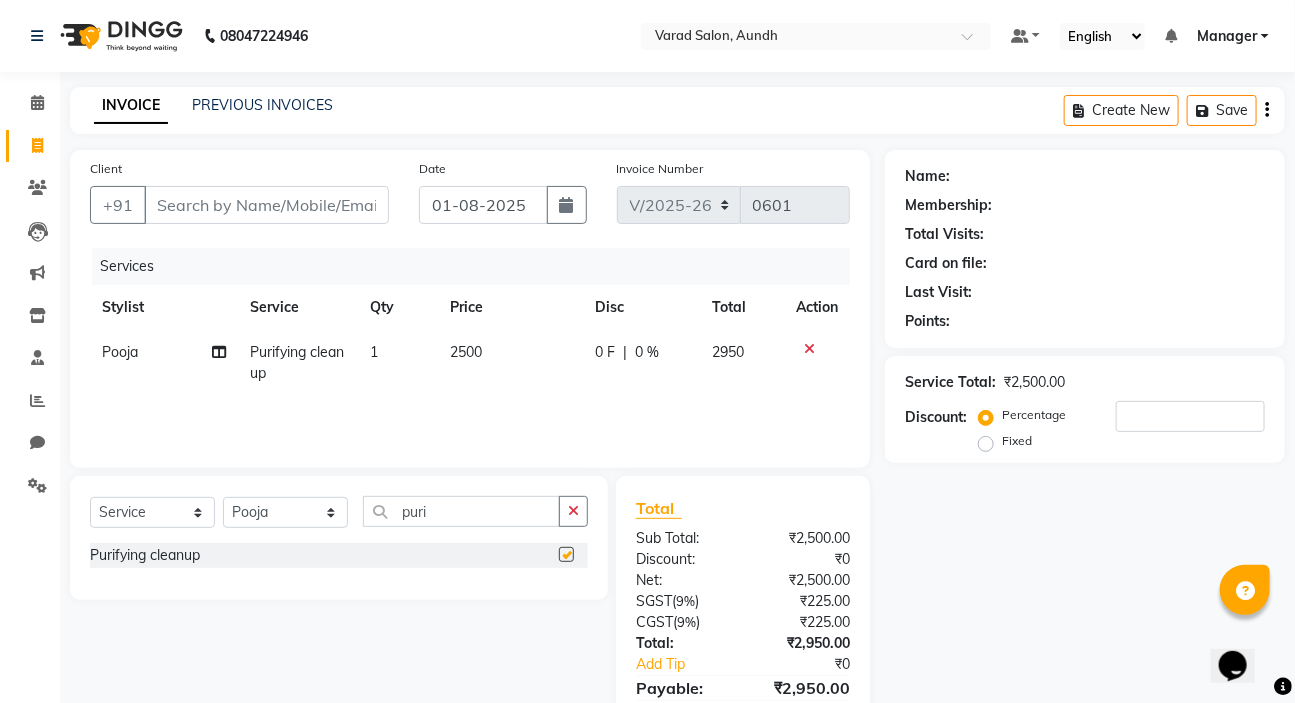 checkbox on "false" 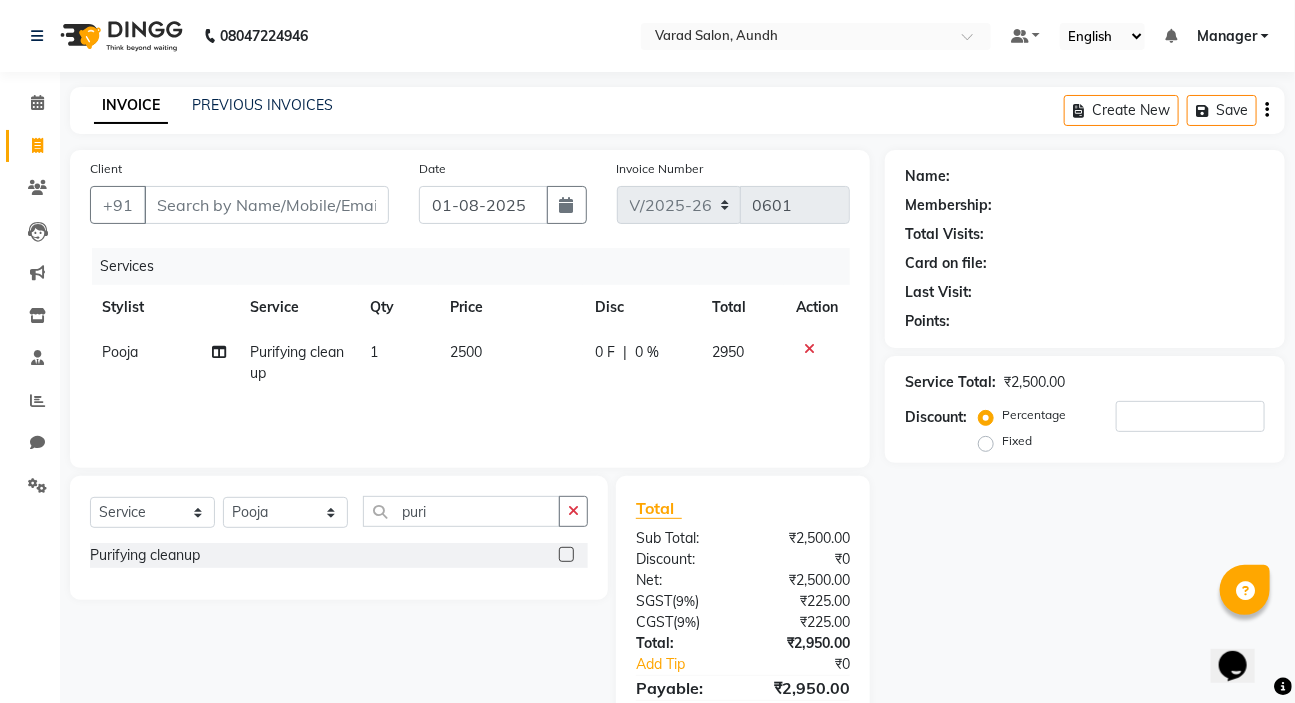 drag, startPoint x: 185, startPoint y: 237, endPoint x: 199, endPoint y: 192, distance: 47.127487 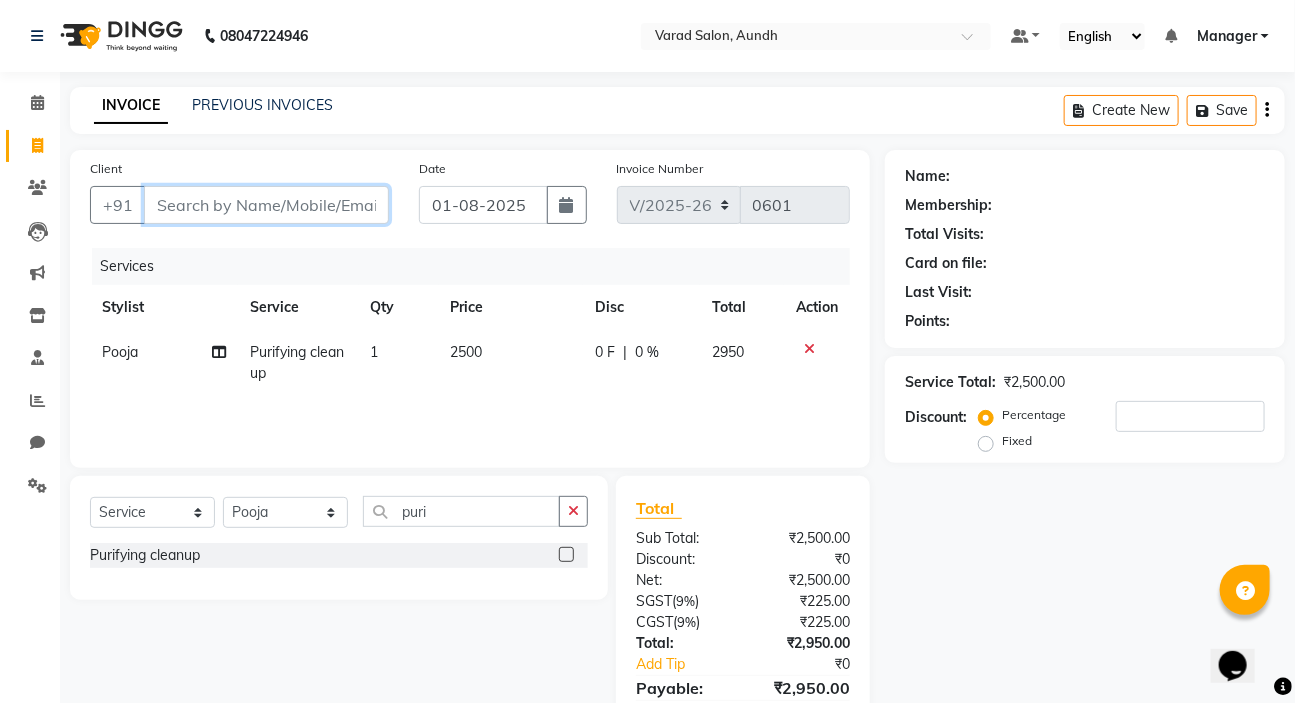 click on "Client" at bounding box center [266, 205] 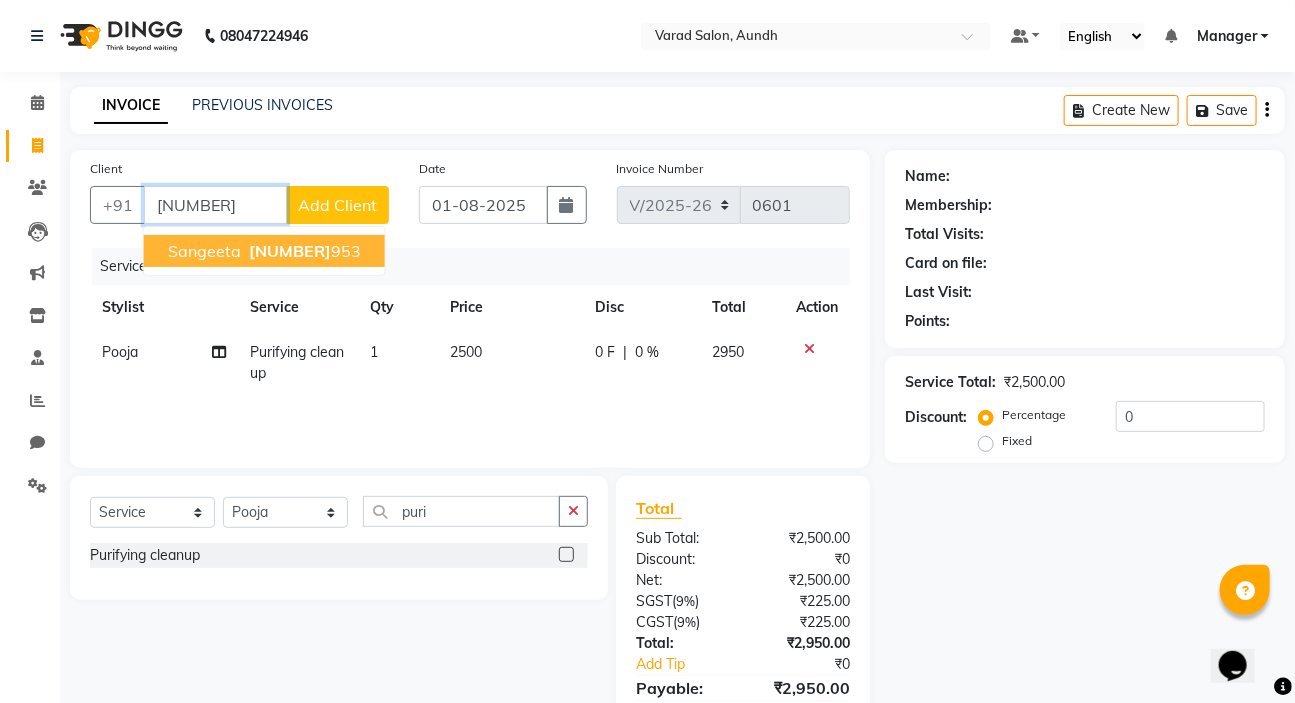 click on "[NUMBER]" at bounding box center (290, 251) 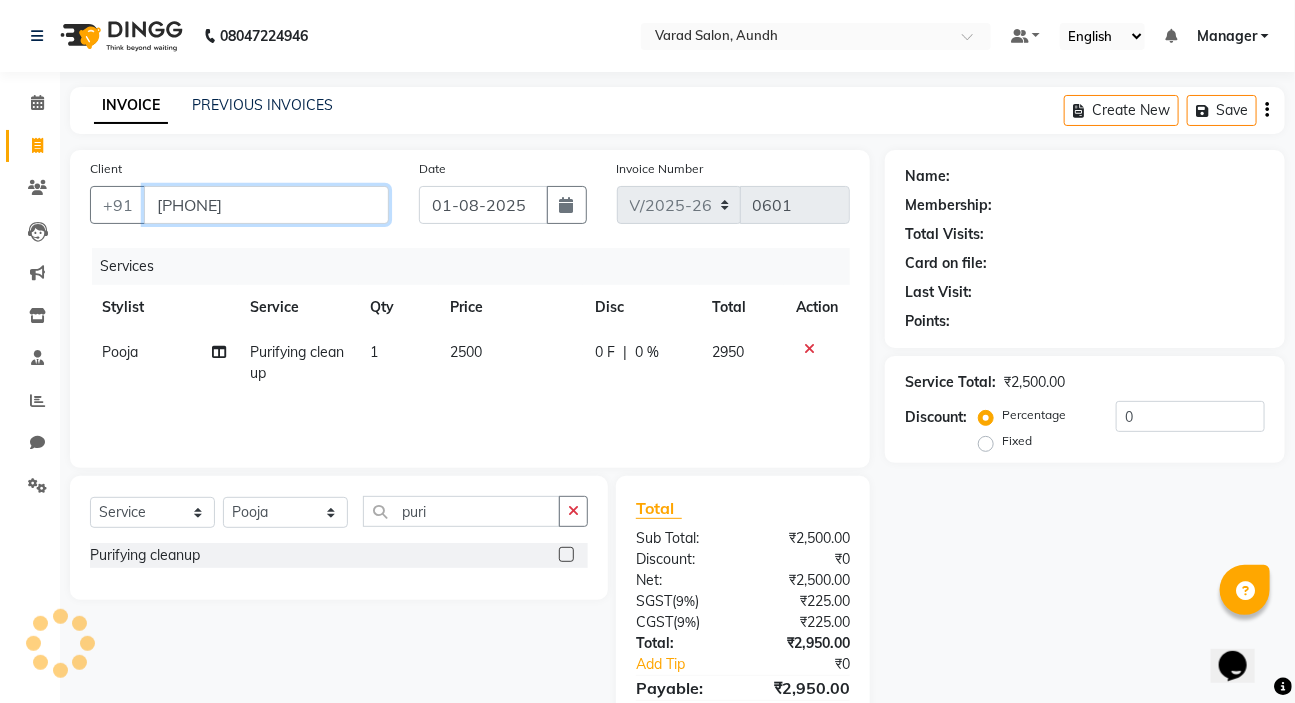scroll, scrollTop: 98, scrollLeft: 0, axis: vertical 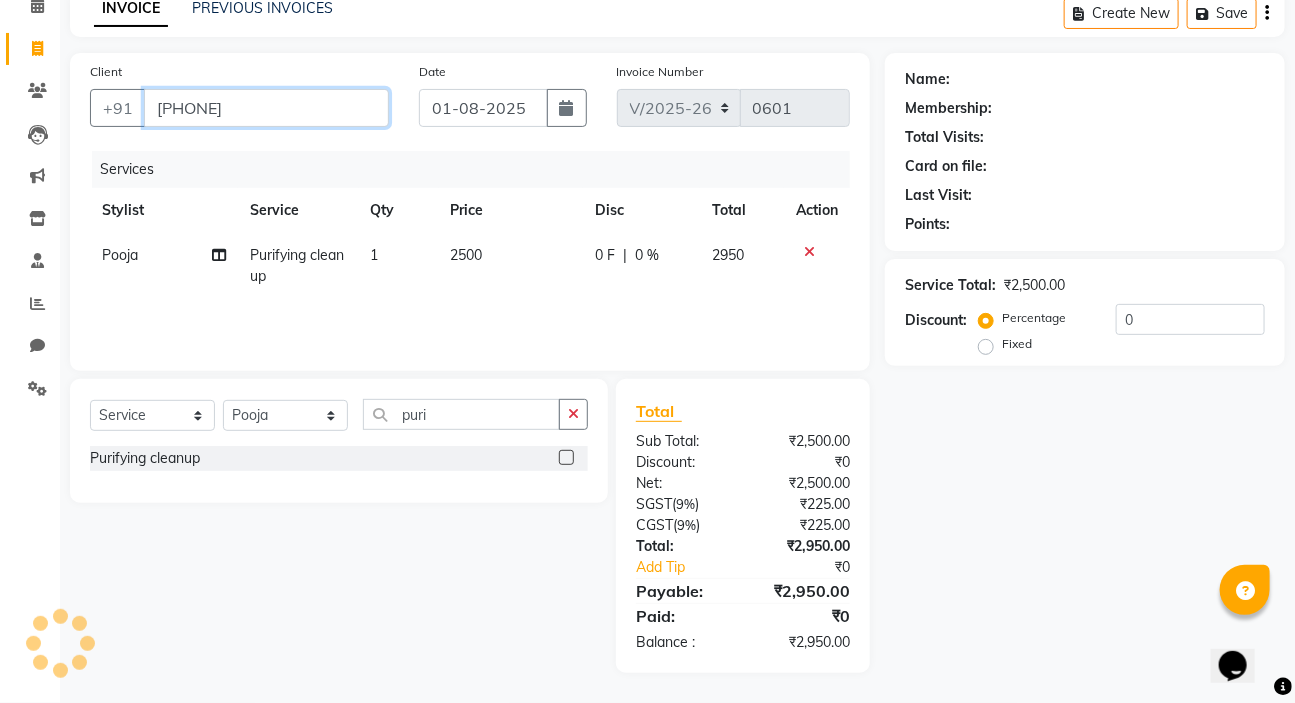 type on "[PHONE]" 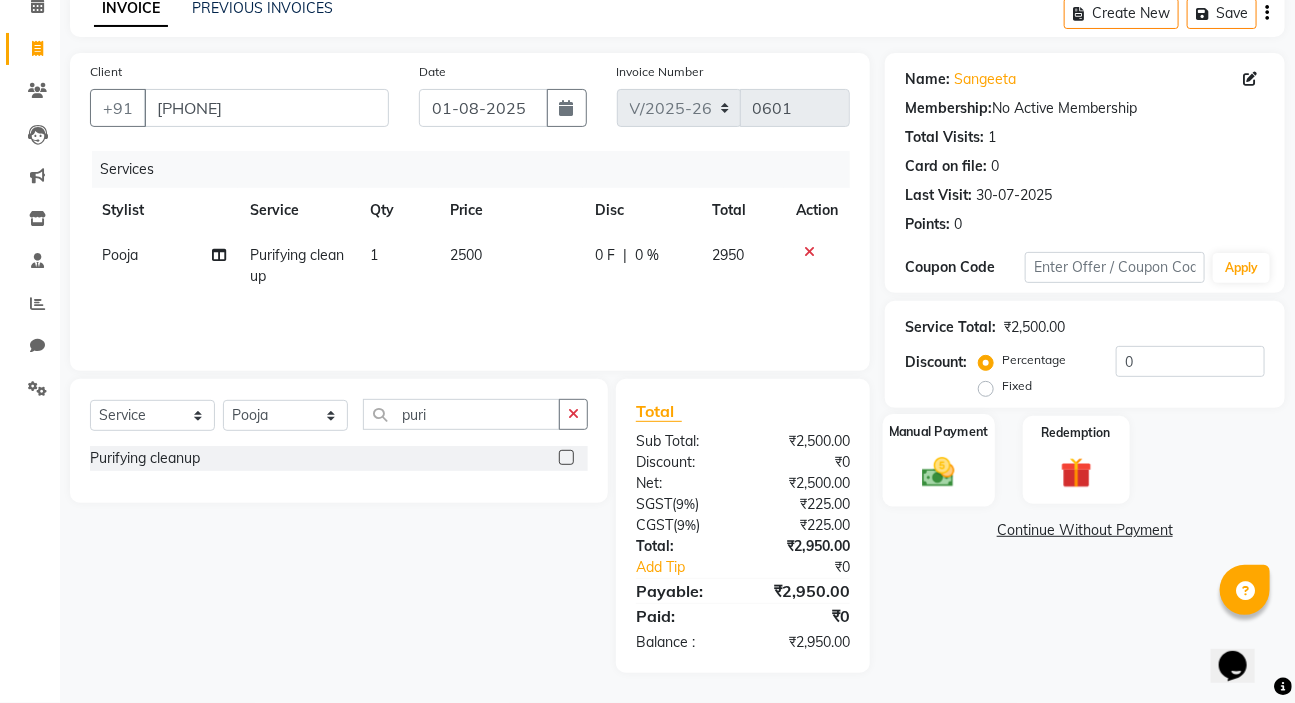 click 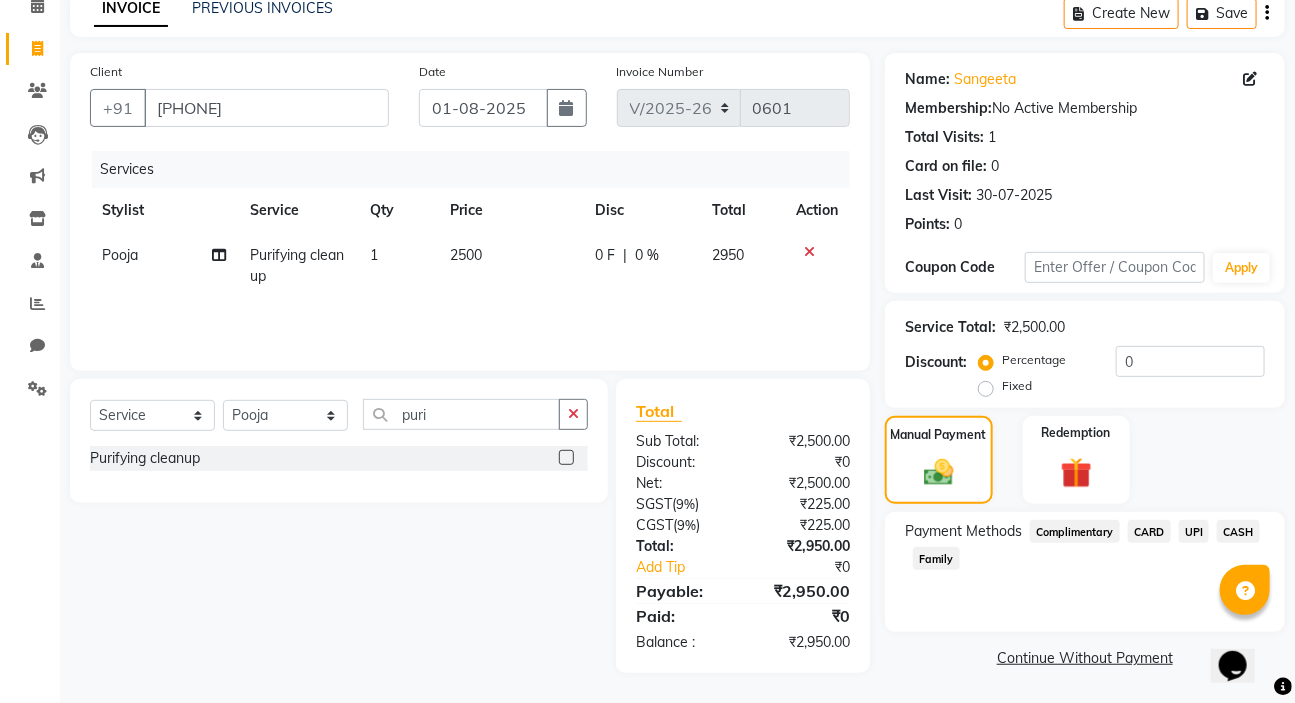 click on "CARD" 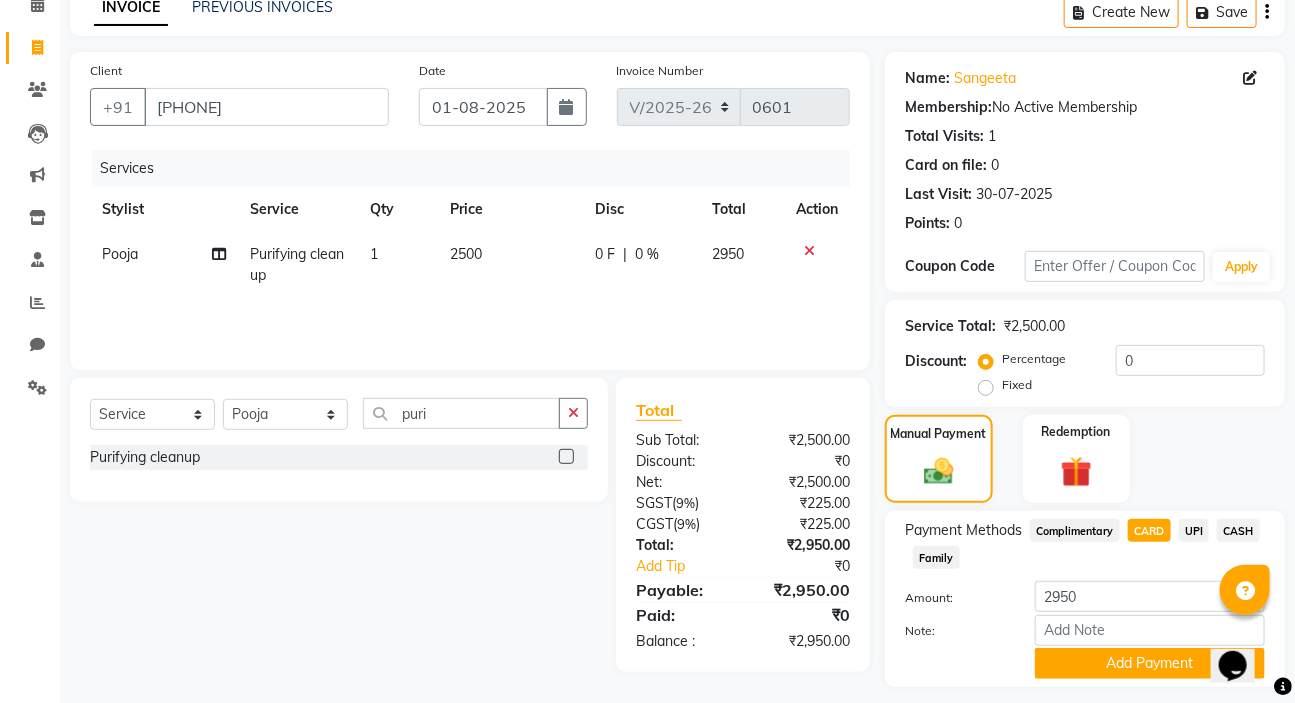 scroll, scrollTop: 153, scrollLeft: 0, axis: vertical 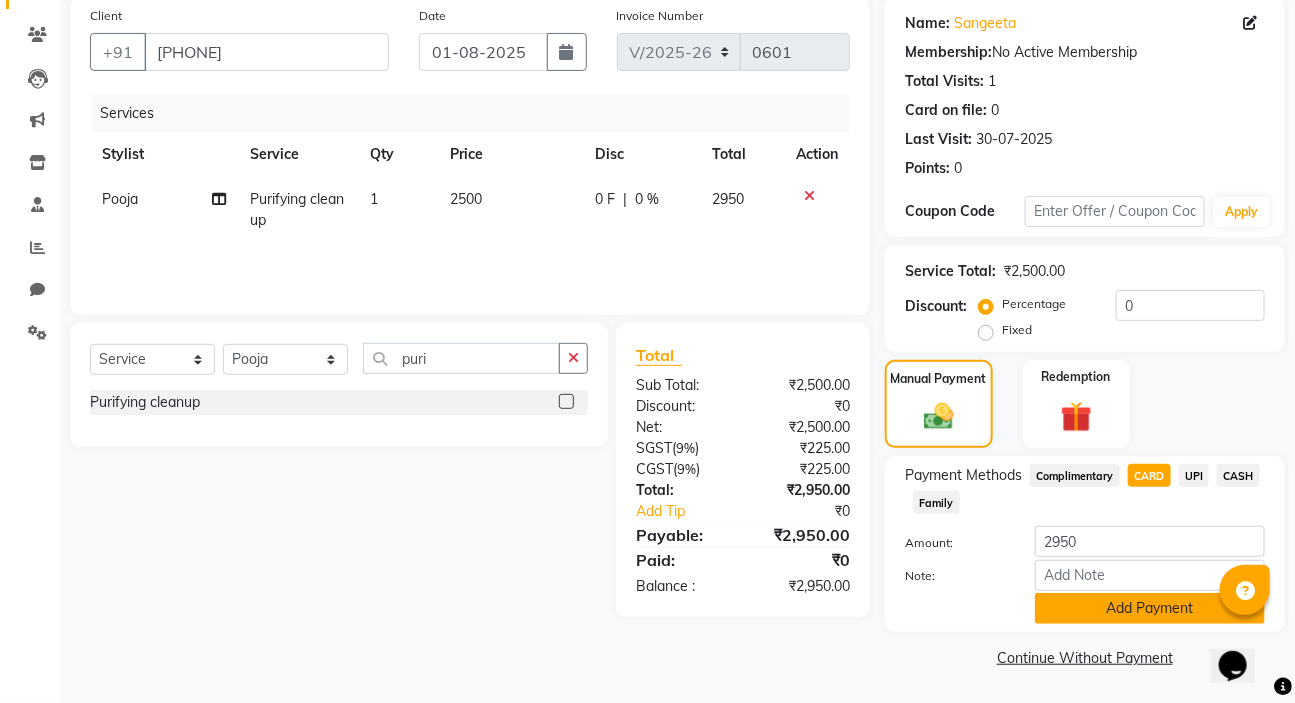 click on "Add Payment" 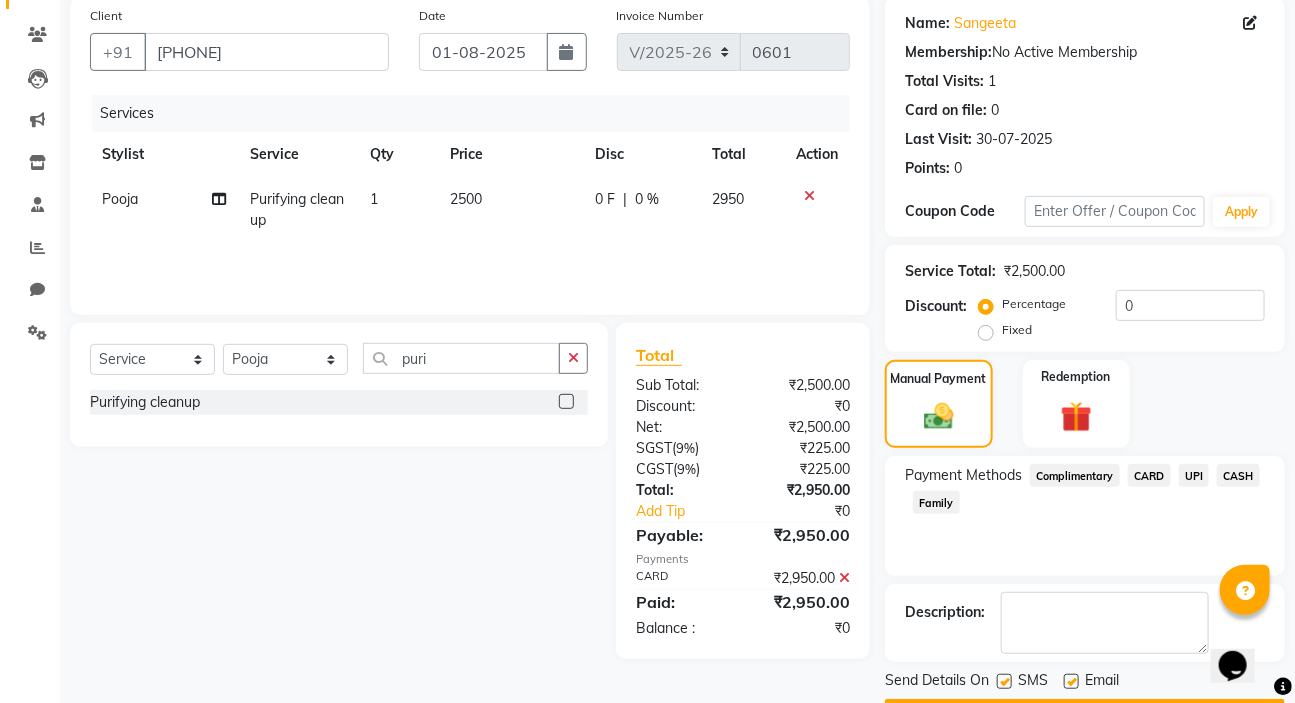 scroll, scrollTop: 210, scrollLeft: 0, axis: vertical 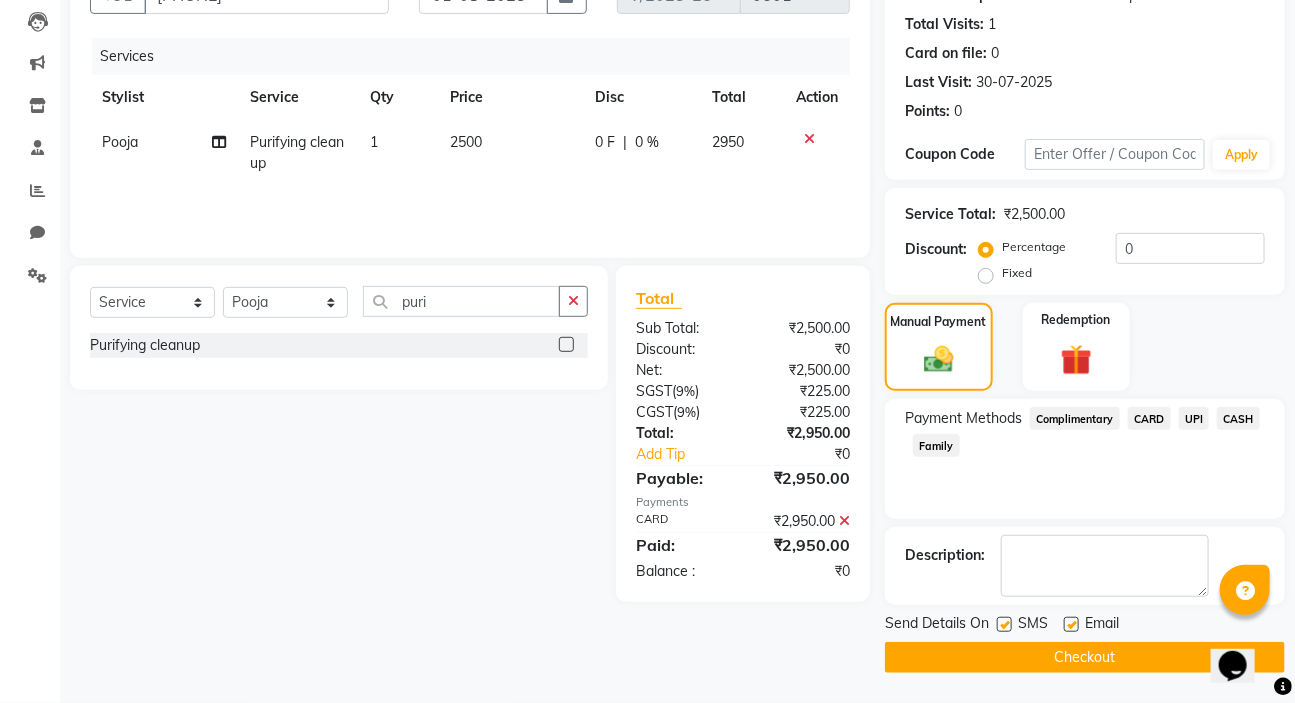 click on "Checkout" 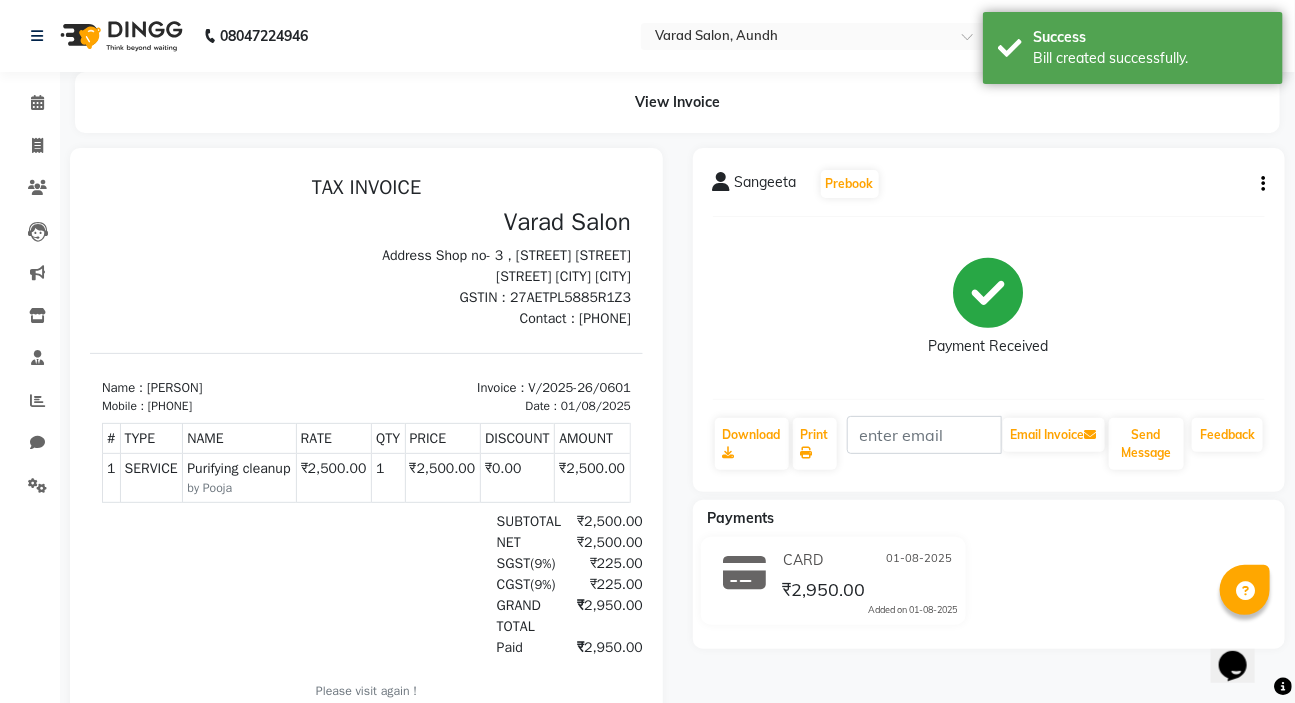 scroll, scrollTop: 0, scrollLeft: 0, axis: both 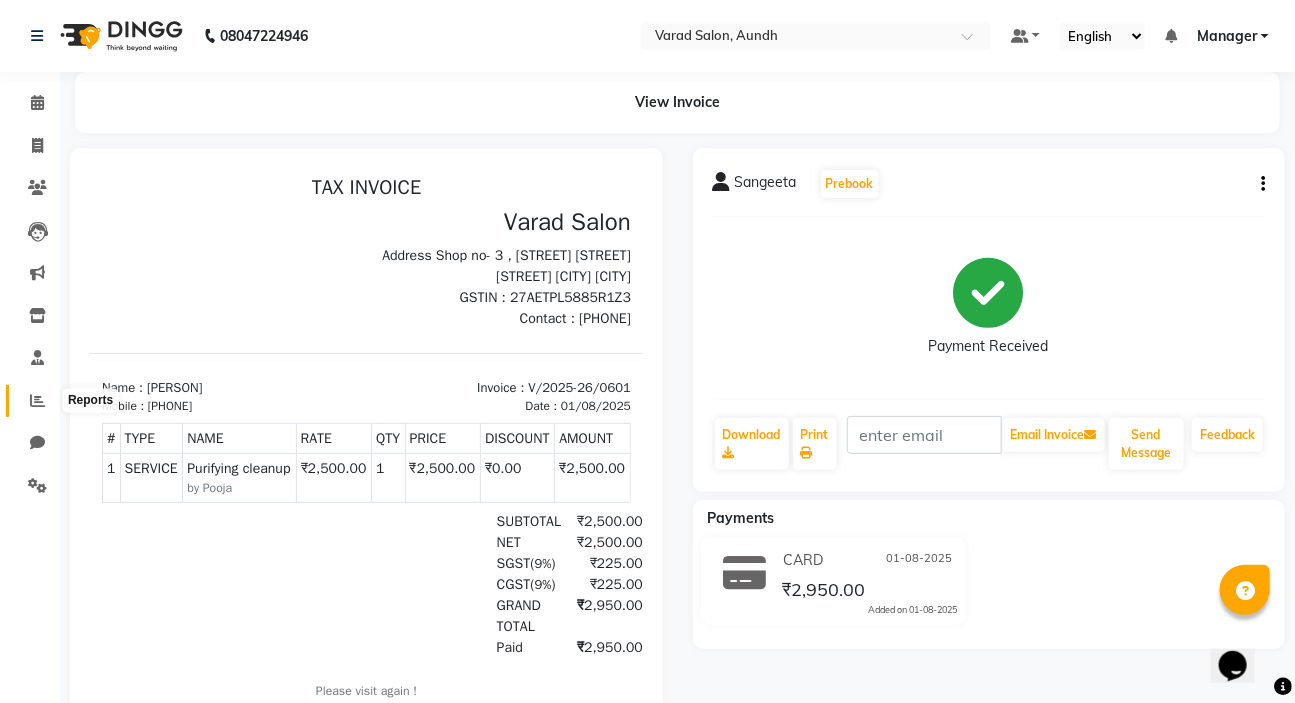 click 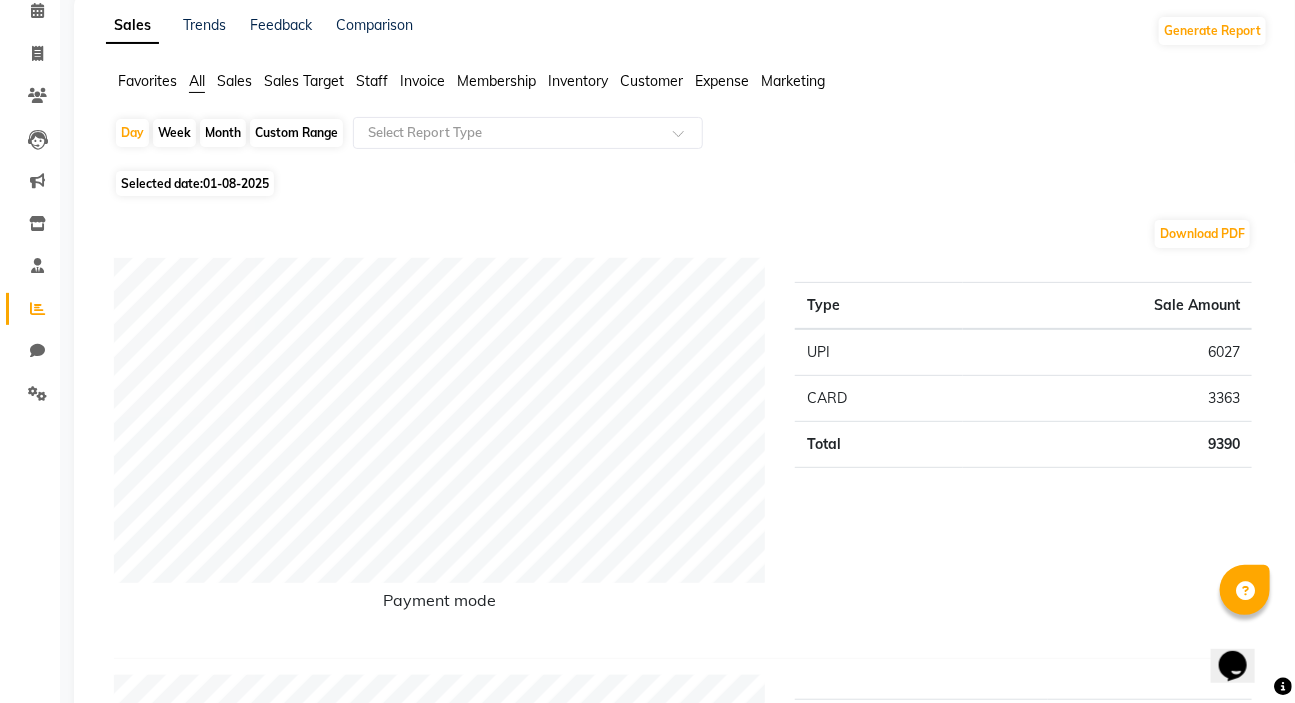 scroll, scrollTop: 90, scrollLeft: 0, axis: vertical 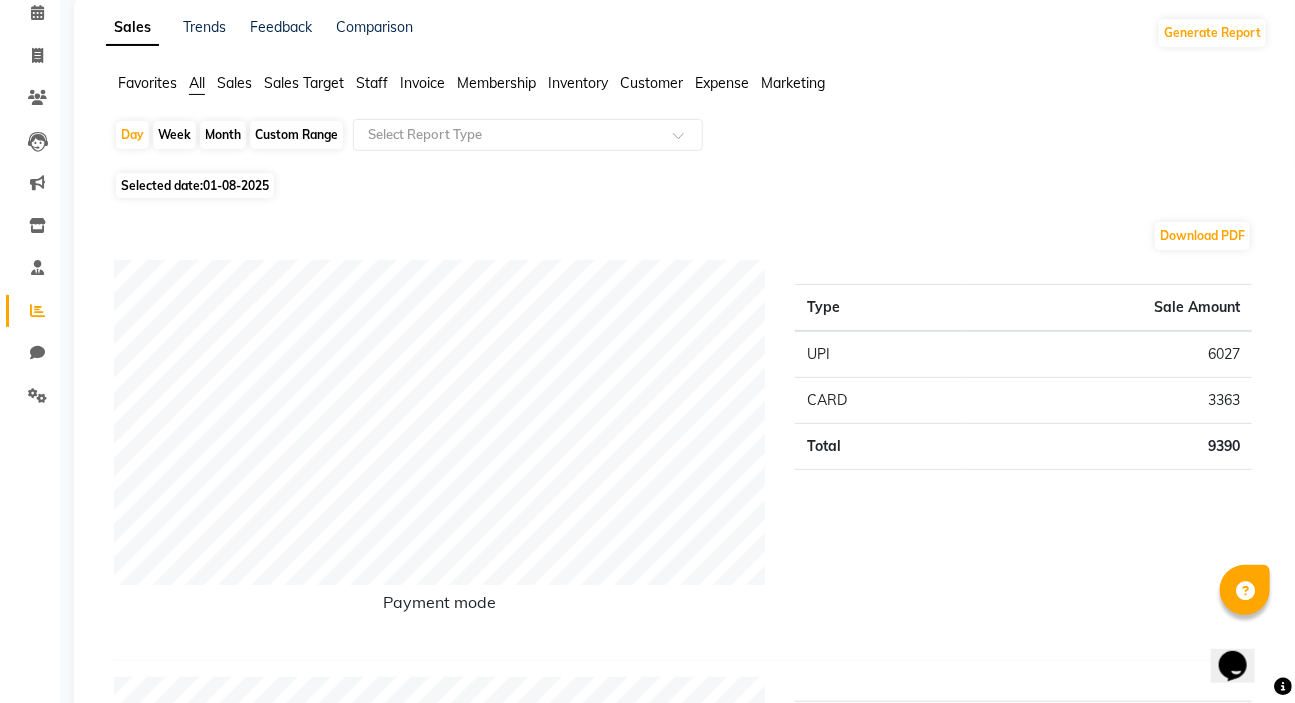 click on "Month" 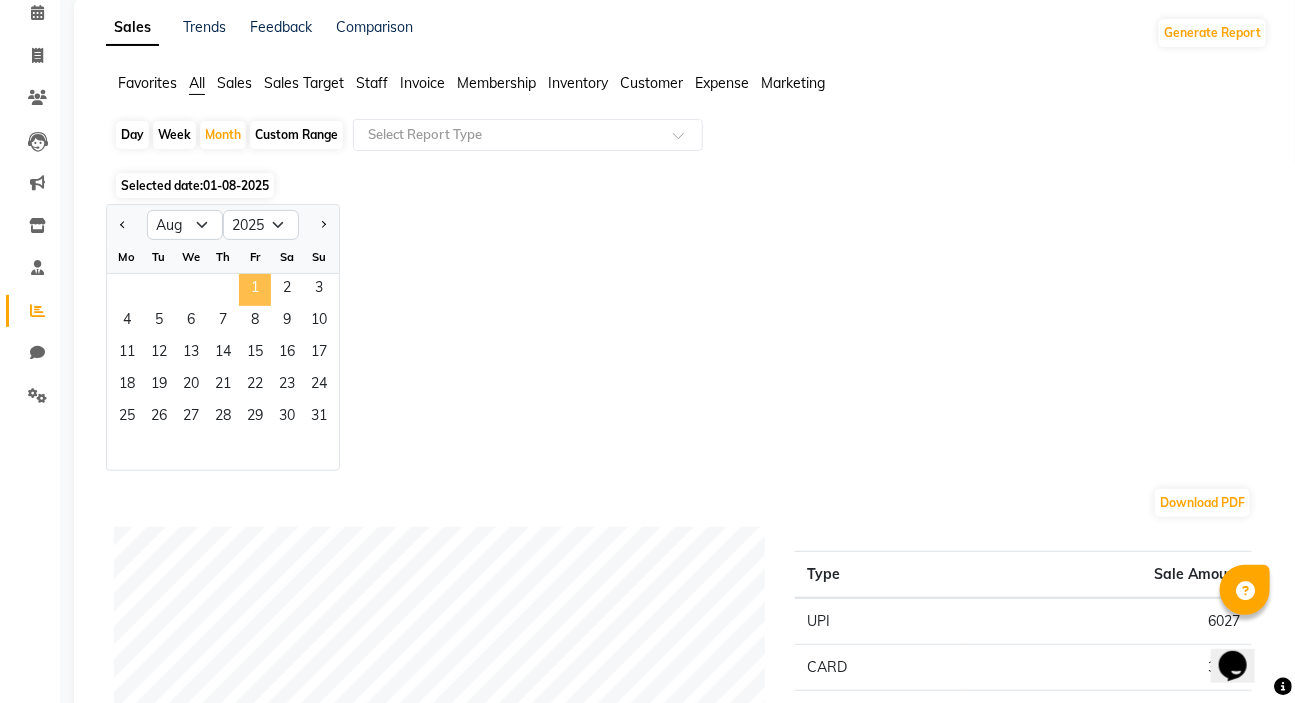 click on "1" 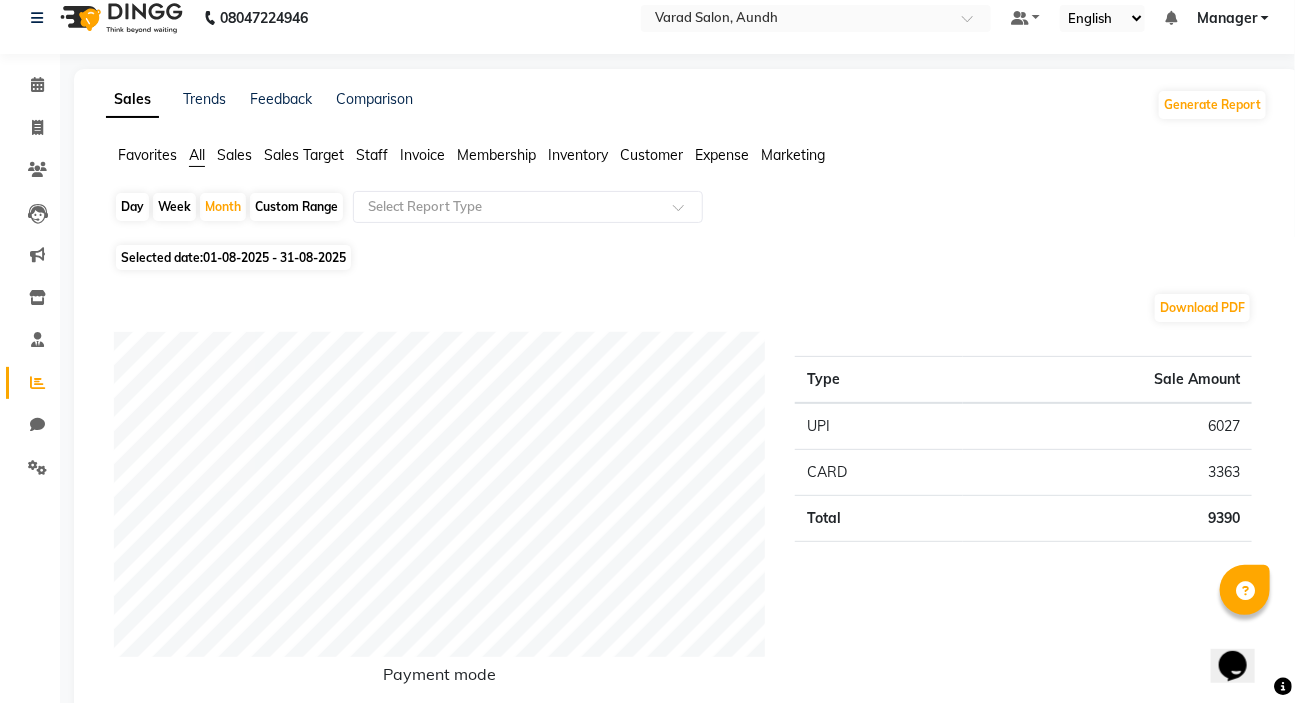 scroll, scrollTop: 0, scrollLeft: 0, axis: both 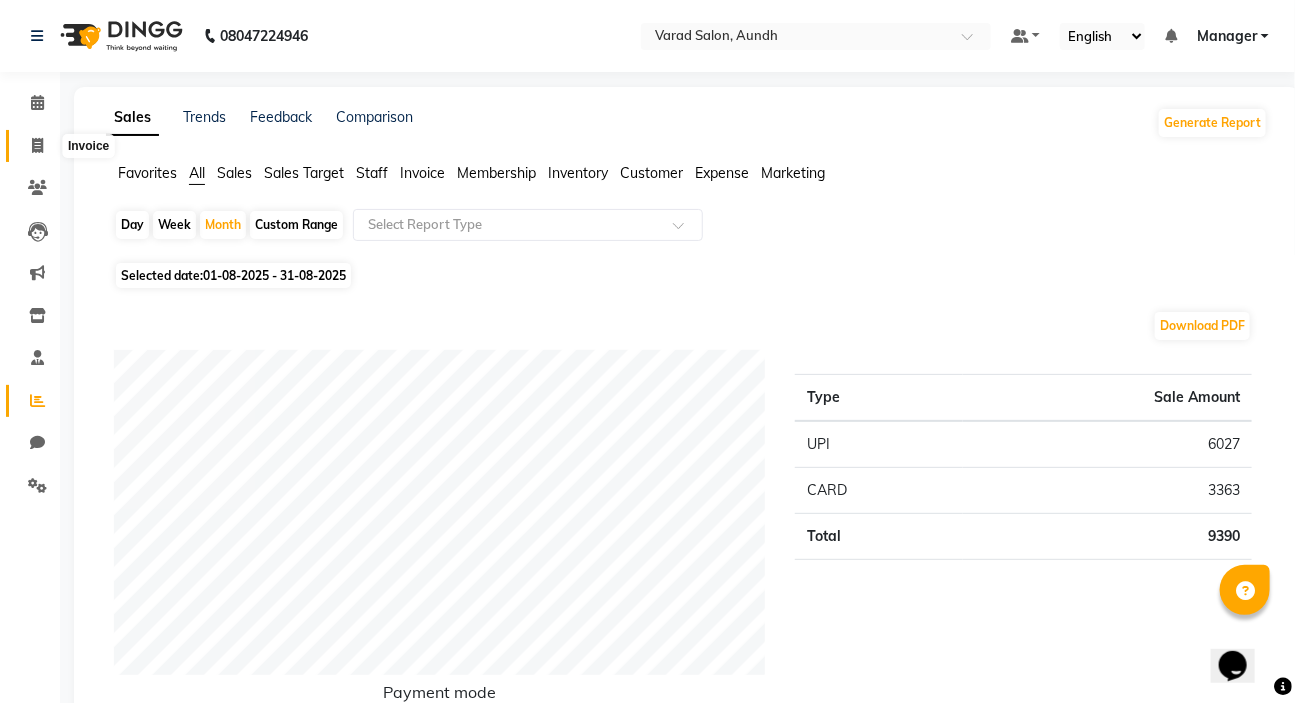 click 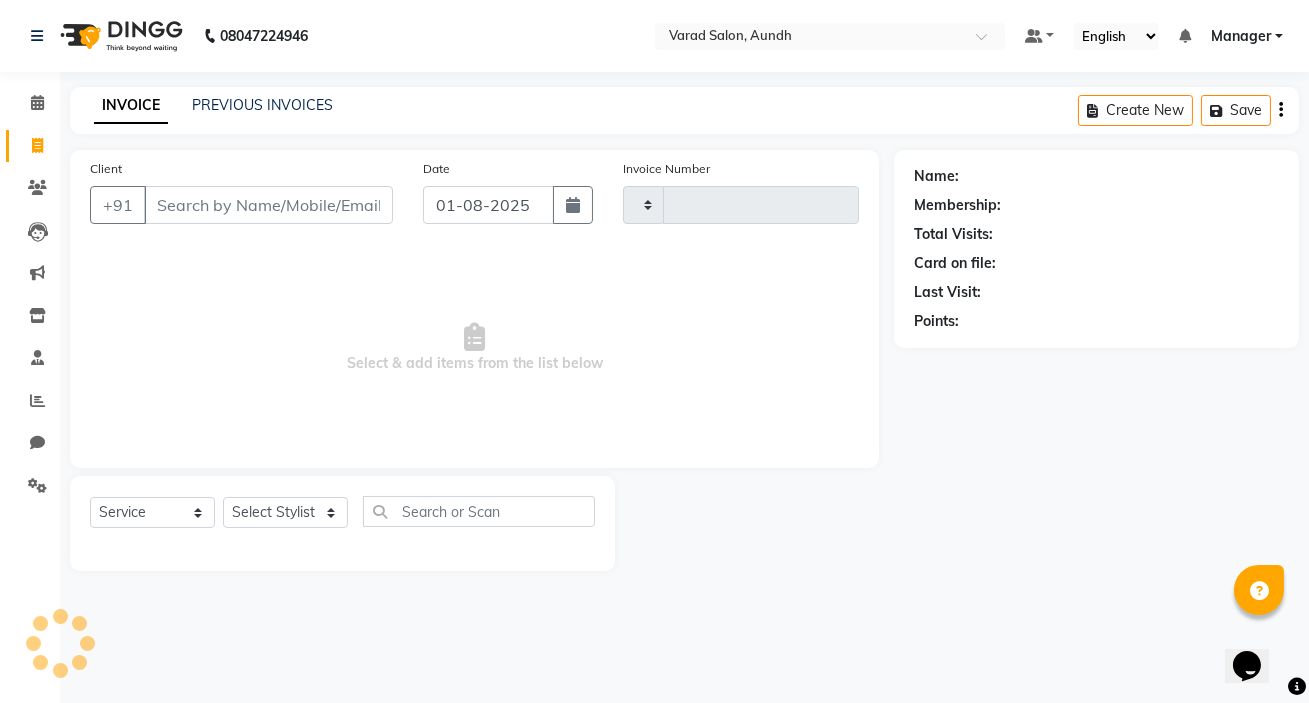 type on "0602" 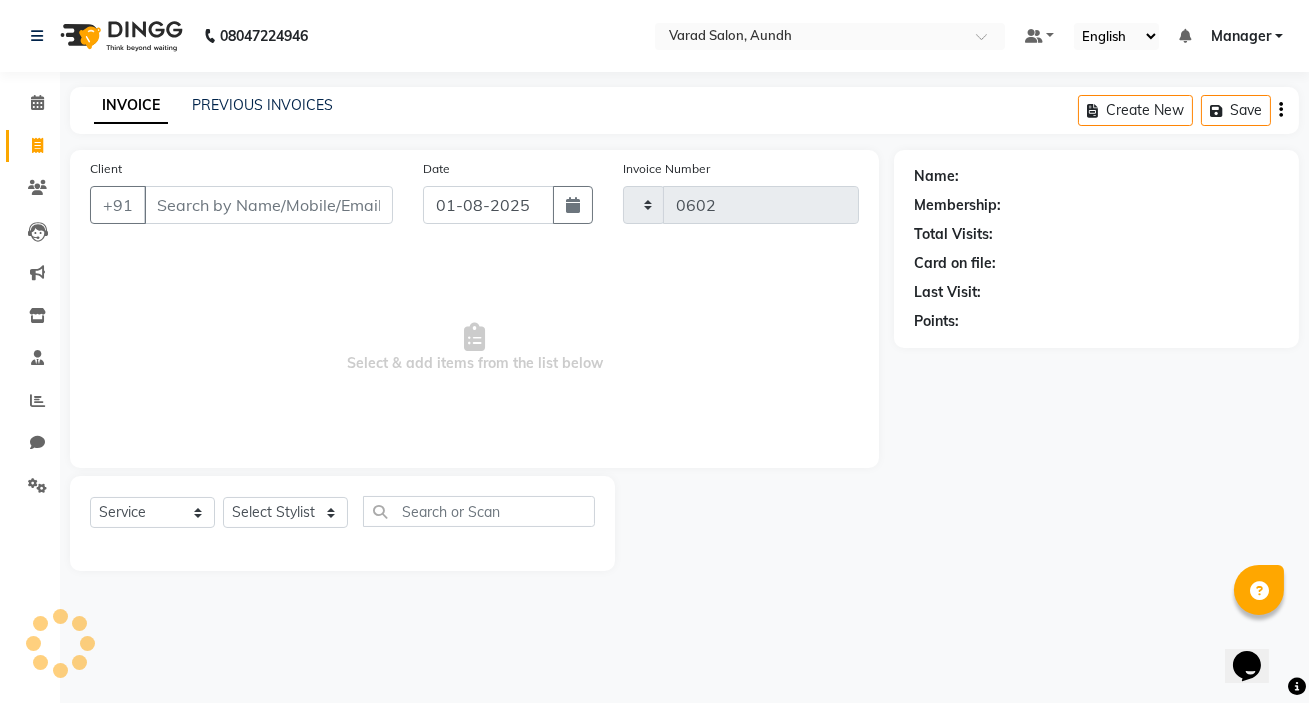 select on "7550" 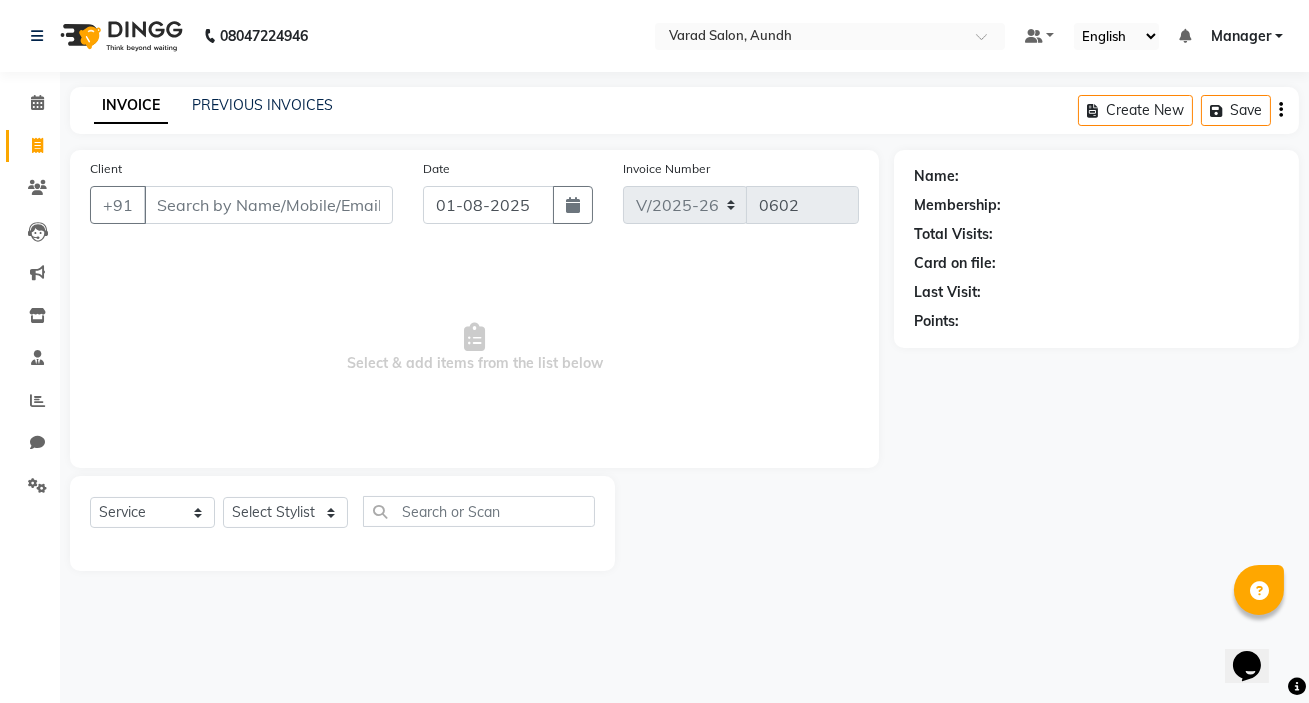 click on "Client" at bounding box center (268, 205) 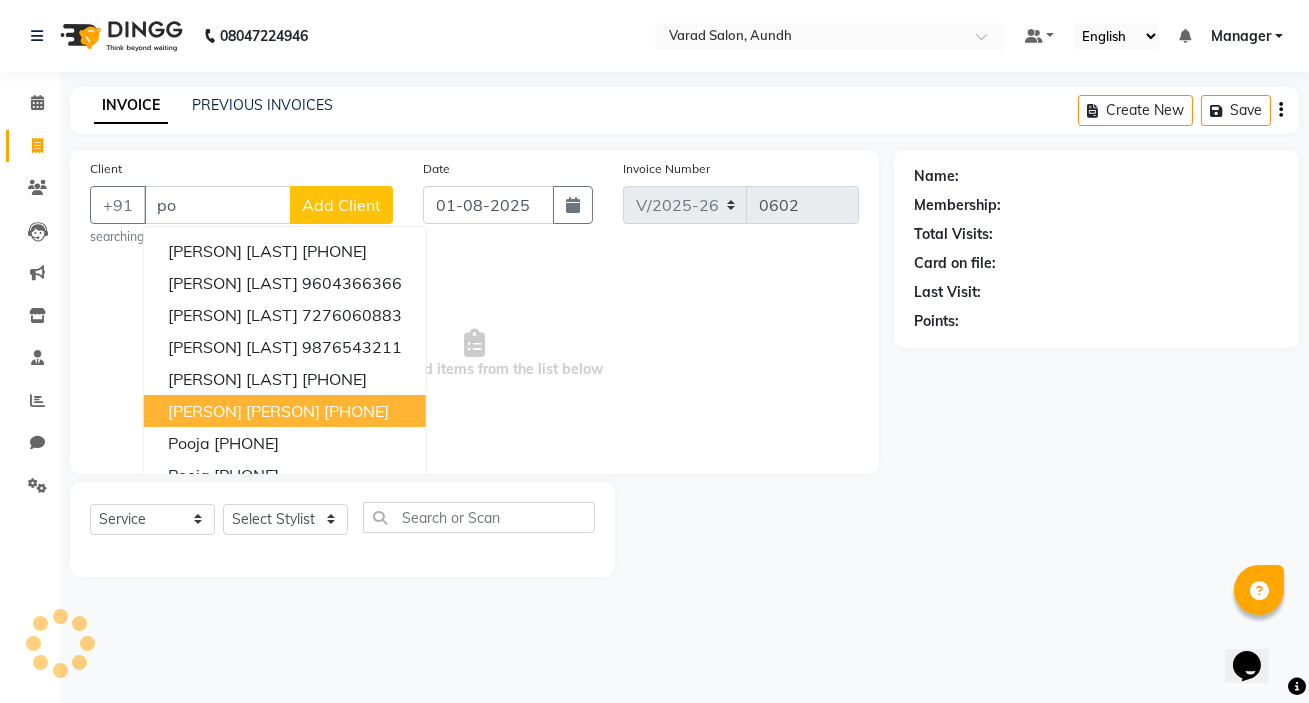 type on "p" 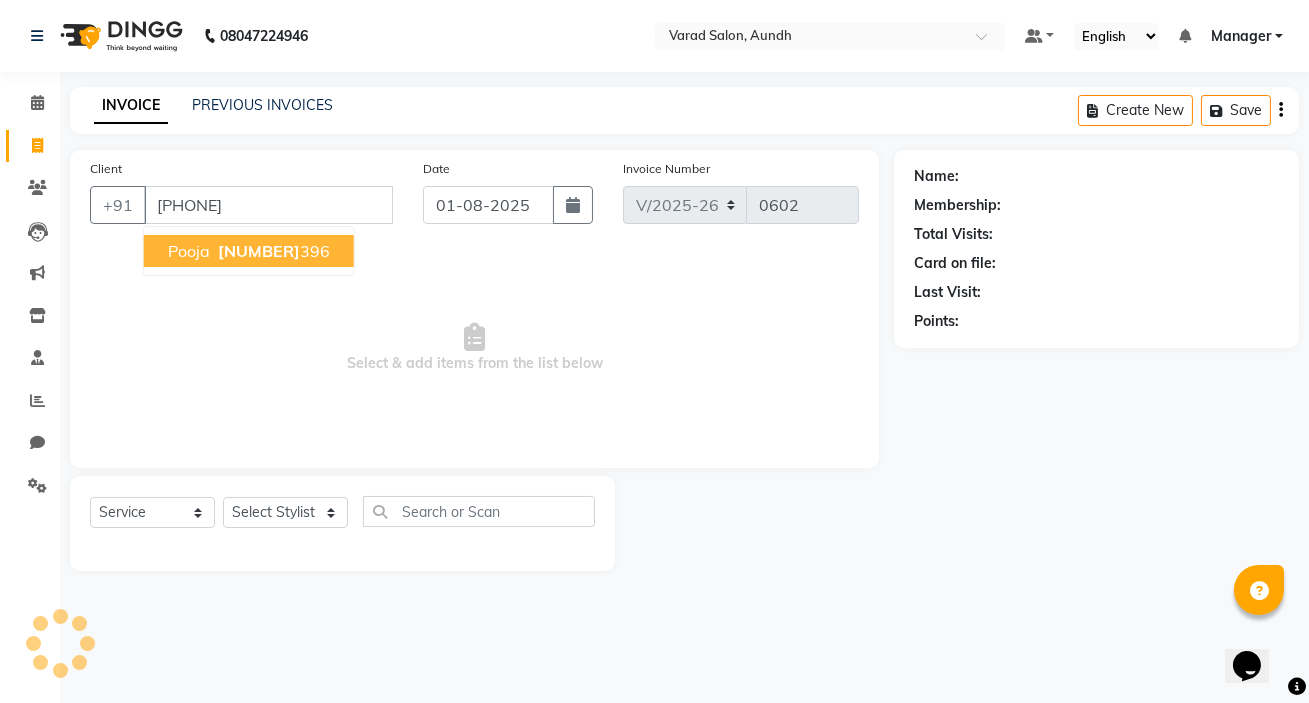 type on "[PHONE]" 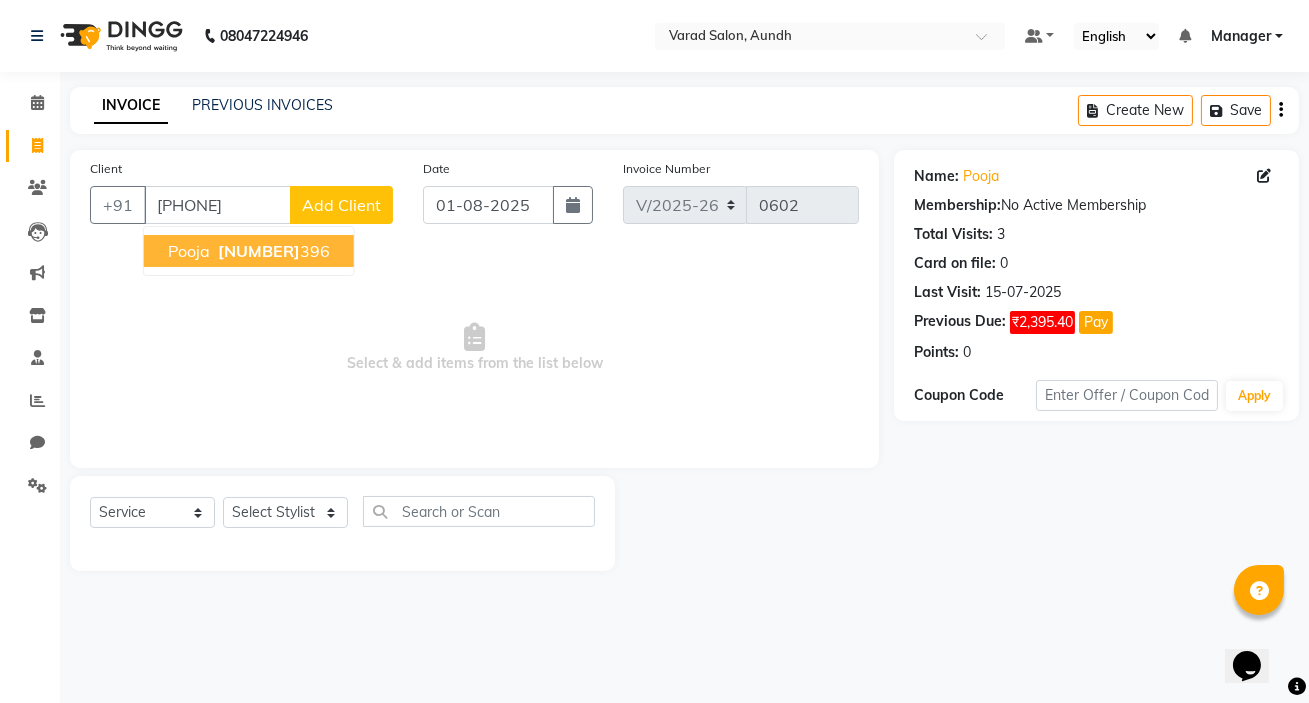 click on "[NUMBER]" at bounding box center (259, 251) 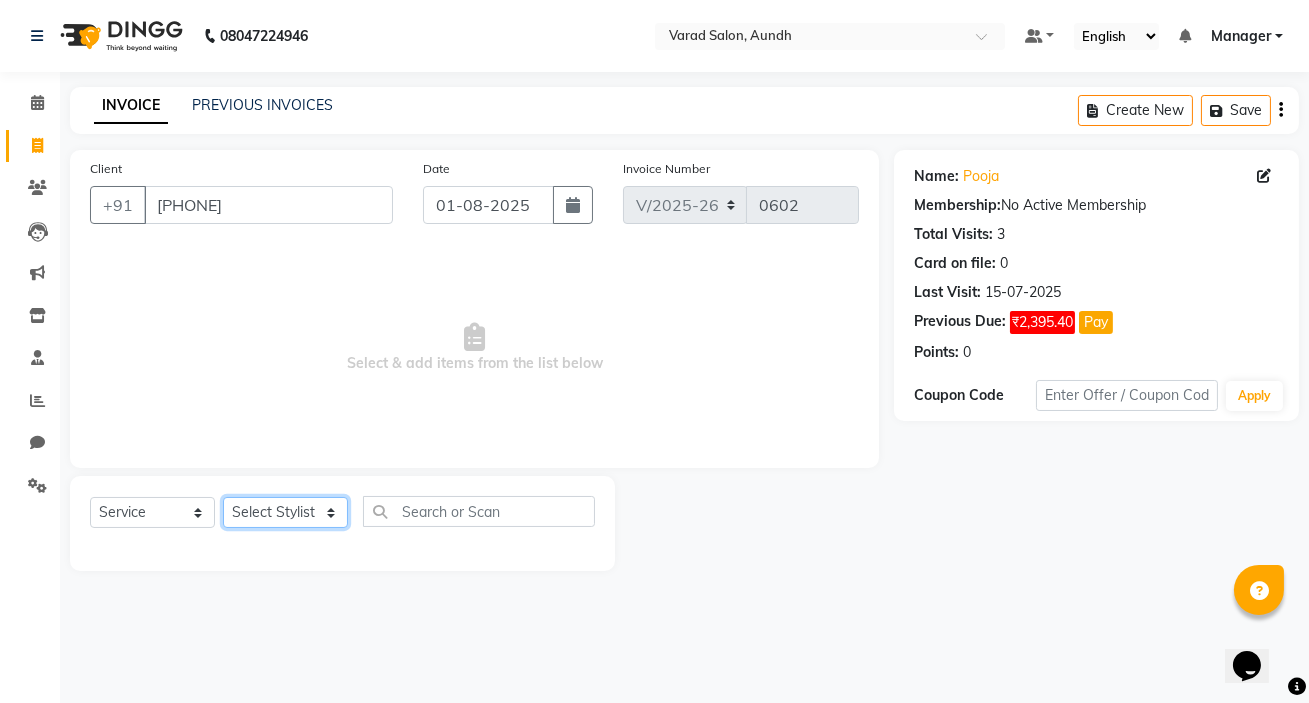 click on "Select Stylist [PERSON] [PERSON] Manager [PERSON] [PERSON] [PERSON] [PERSON] [PERSON]" 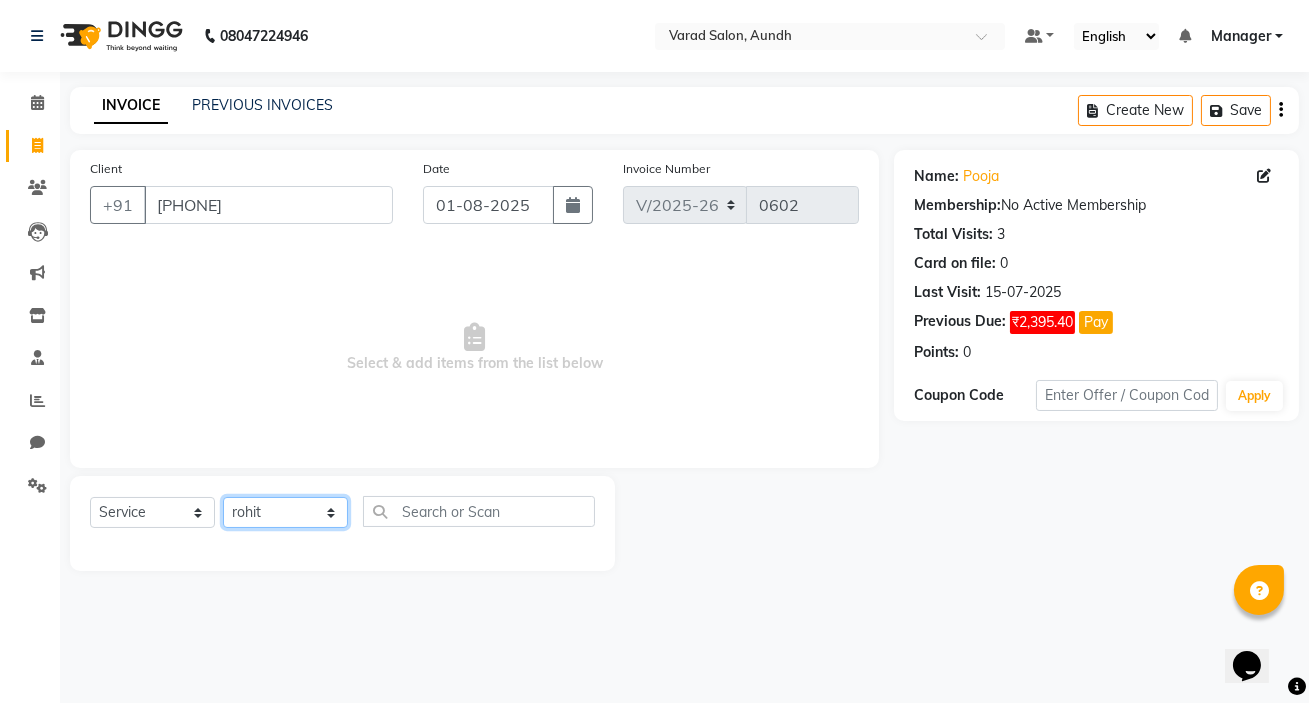 click on "Select Stylist [PERSON] [PERSON] Manager [PERSON] [PERSON] [PERSON] [PERSON] [PERSON]" 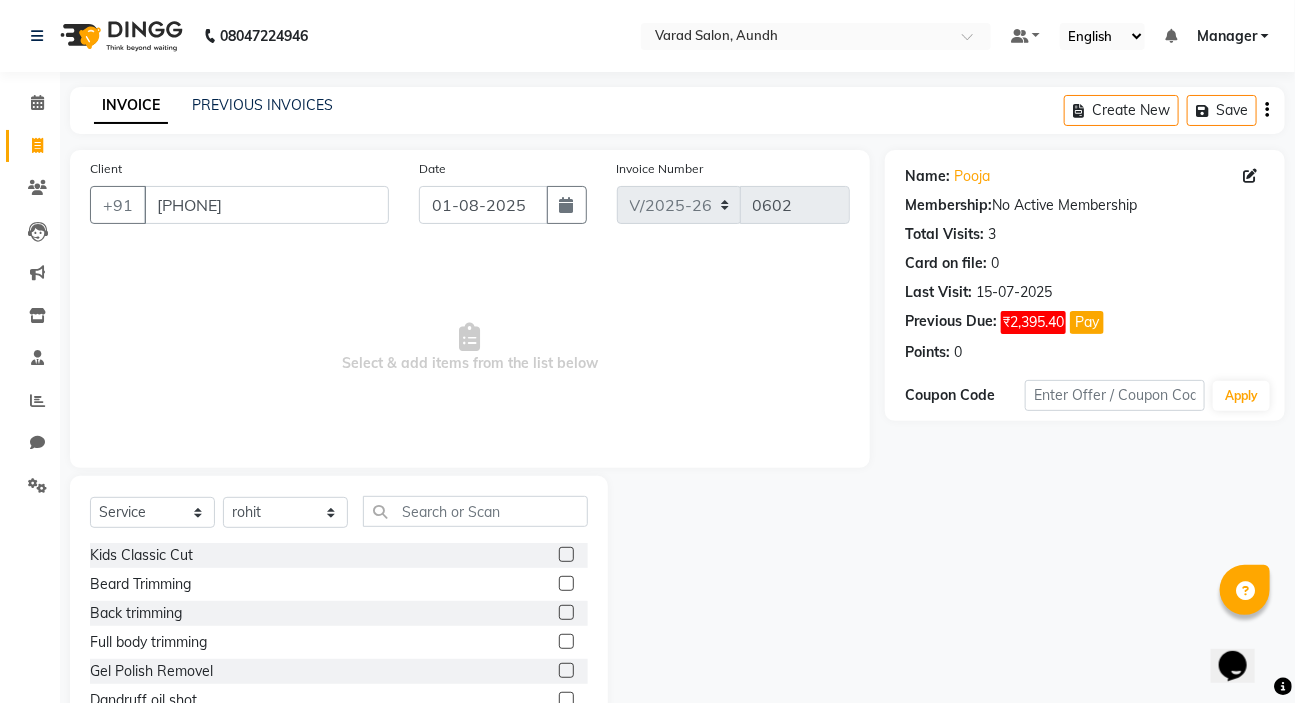 click on "Select Service Product Membership Package Voucher Prepaid Gift Card Select Stylist [PERSON] [PERSON] Manager [PERSON] [PERSON] [PERSON] [PERSON] [PERSON] Kids Classic Cut Beard Trimming Back trimming Full body trimming Gel Polish Removel Dandruff oil shot Scalp Advanced Treatment Scalp Advanced Treatment Male side lock threding nose wax Chick wax Face Wax Mens Gel Polish With Art/Glitter/Ombre Overlays Gel Per tip extenstion Gel Riffiling Kerastase Complimentory Hair wash Loreal wash Extra long Mens Wash & styling Inoa crown section female Majirel crown section female Full hand bleach Half legs D-tan Half hand D-tan Global color + Balayage / Melt Short Global color + Balayage / Melt Medium Global color + Balayage / Melt Long Global color + Balayage / Melt Extra Long hair styale eyebrows wax ironing + tongs long lenghth Gel Extenstion removel basic Gel polish ( Single Hand ) gel nail extension Gum Nail extension ( both Hand ) overlays" 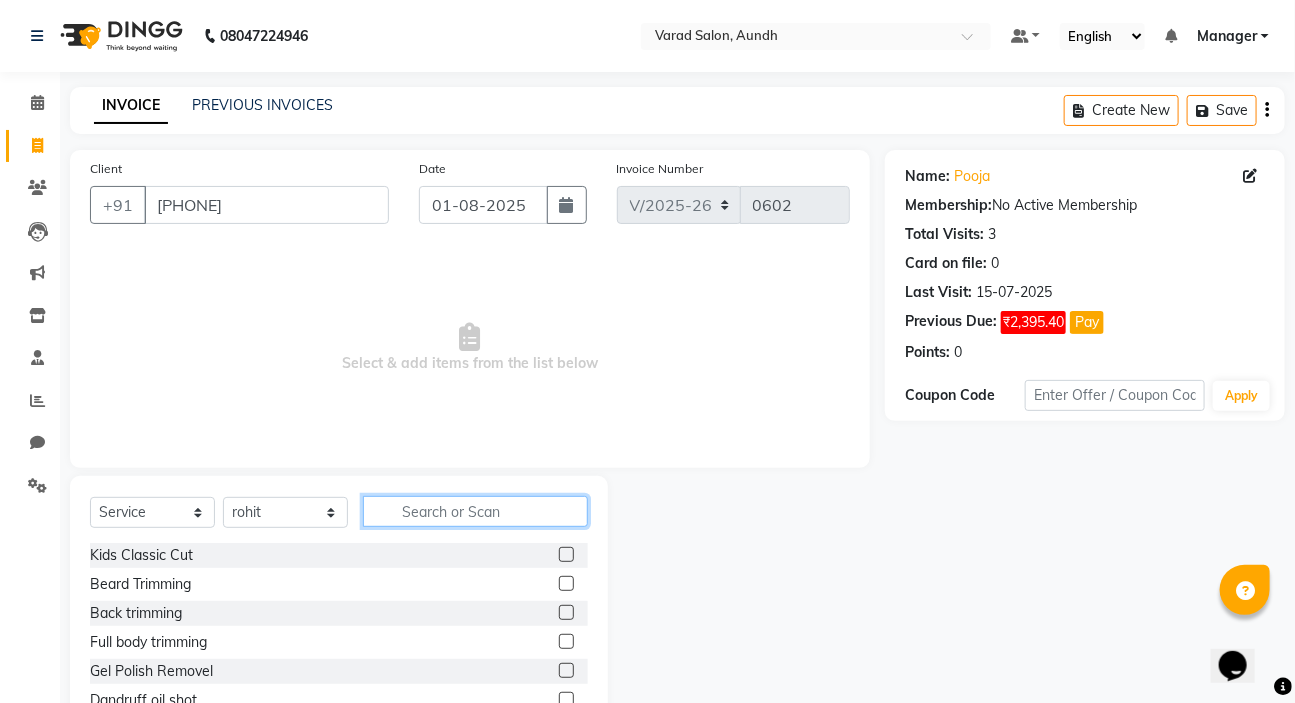 click 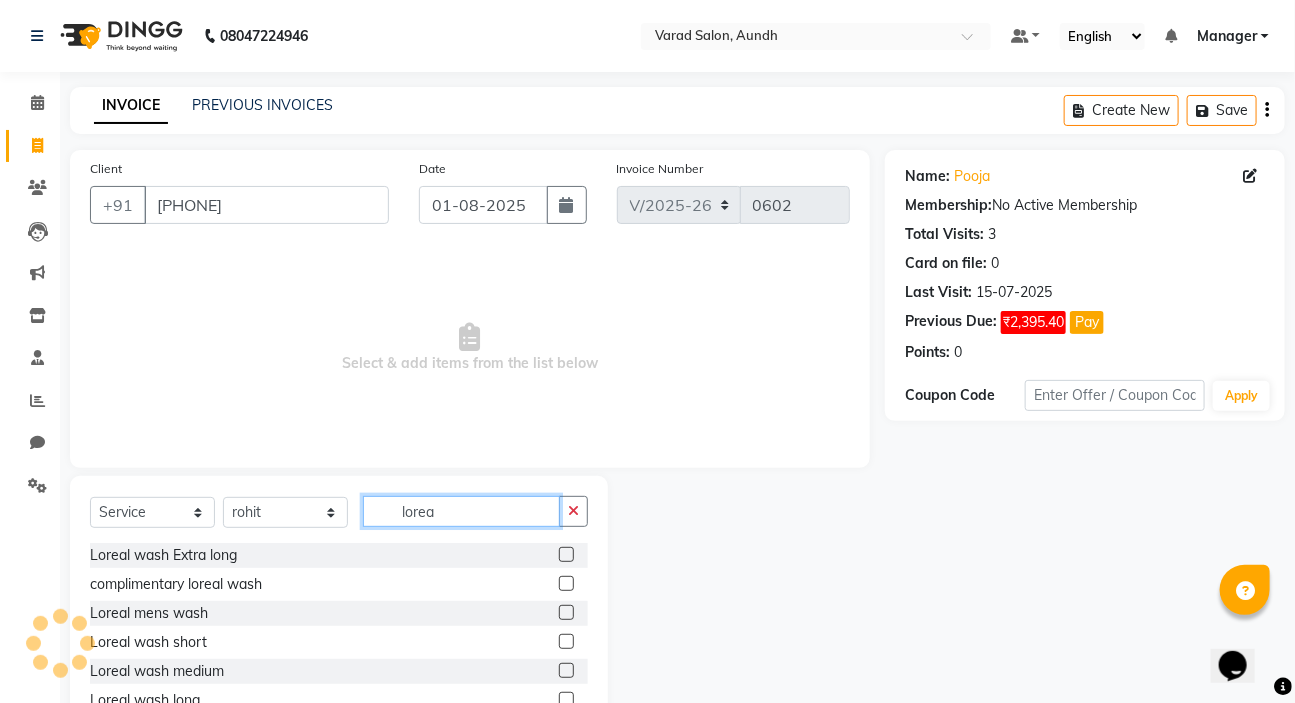 type on "lorea" 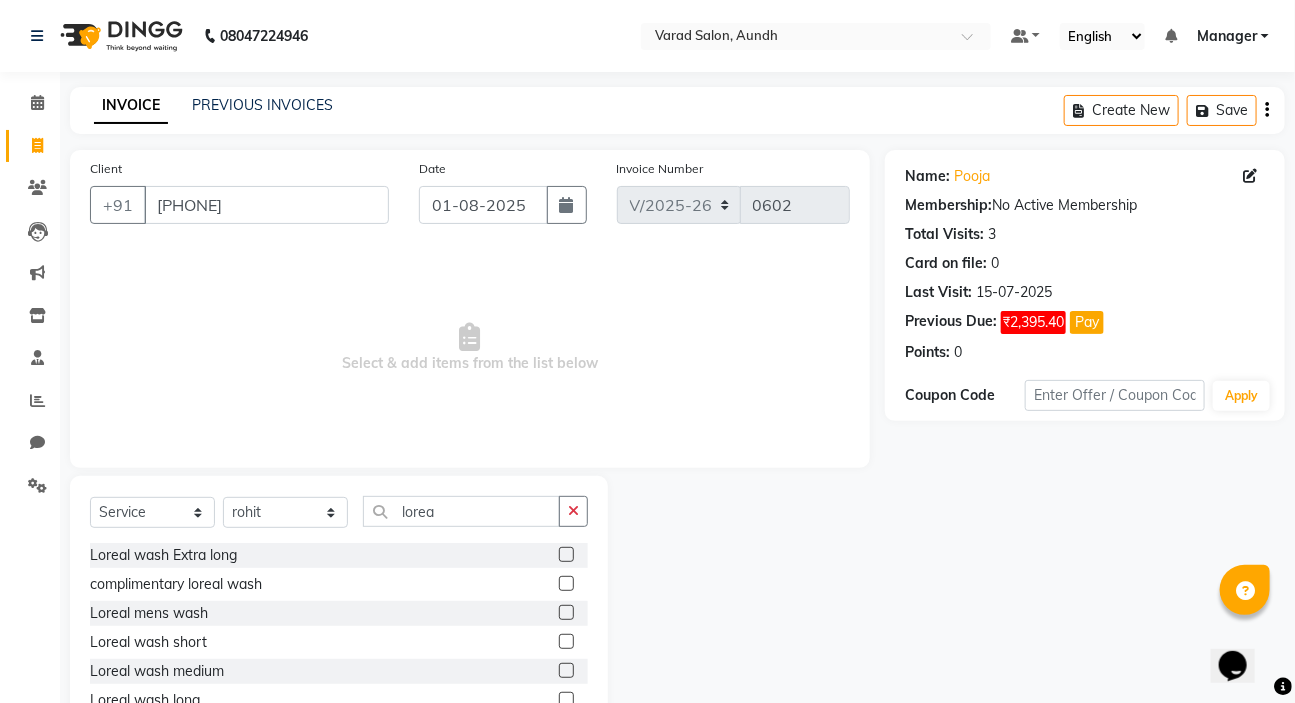 click 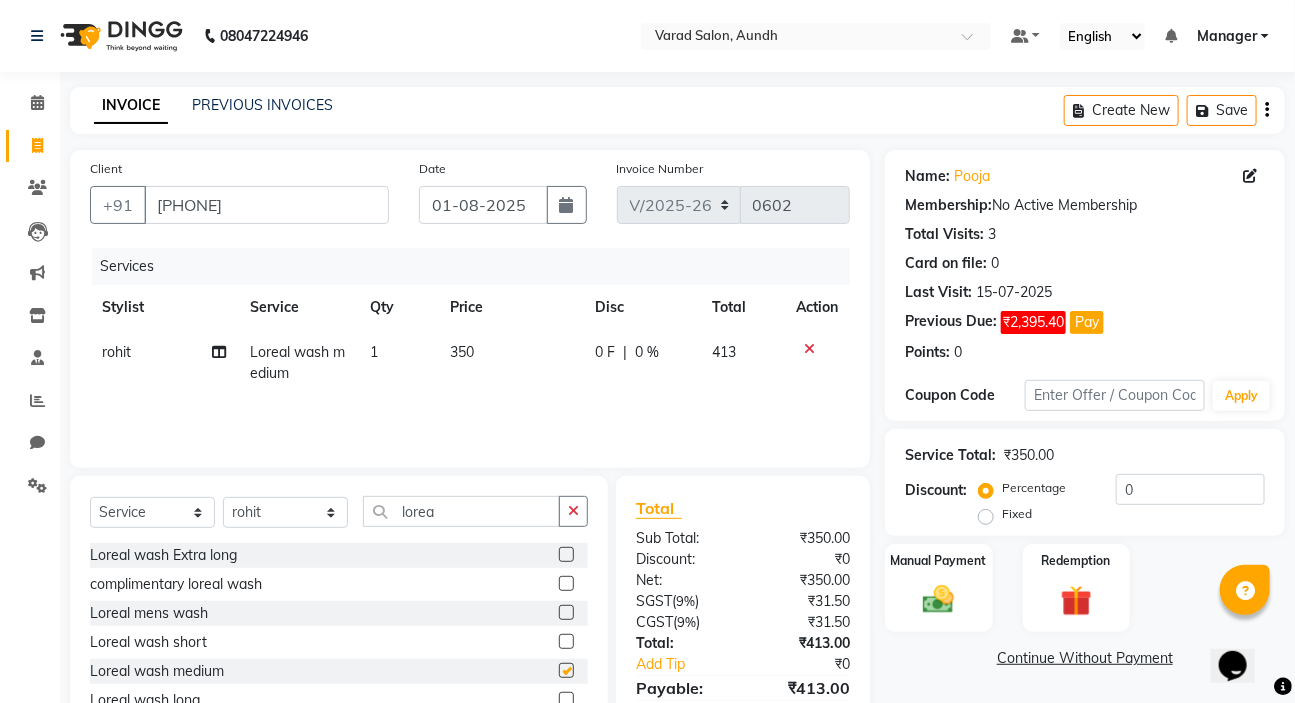 checkbox on "false" 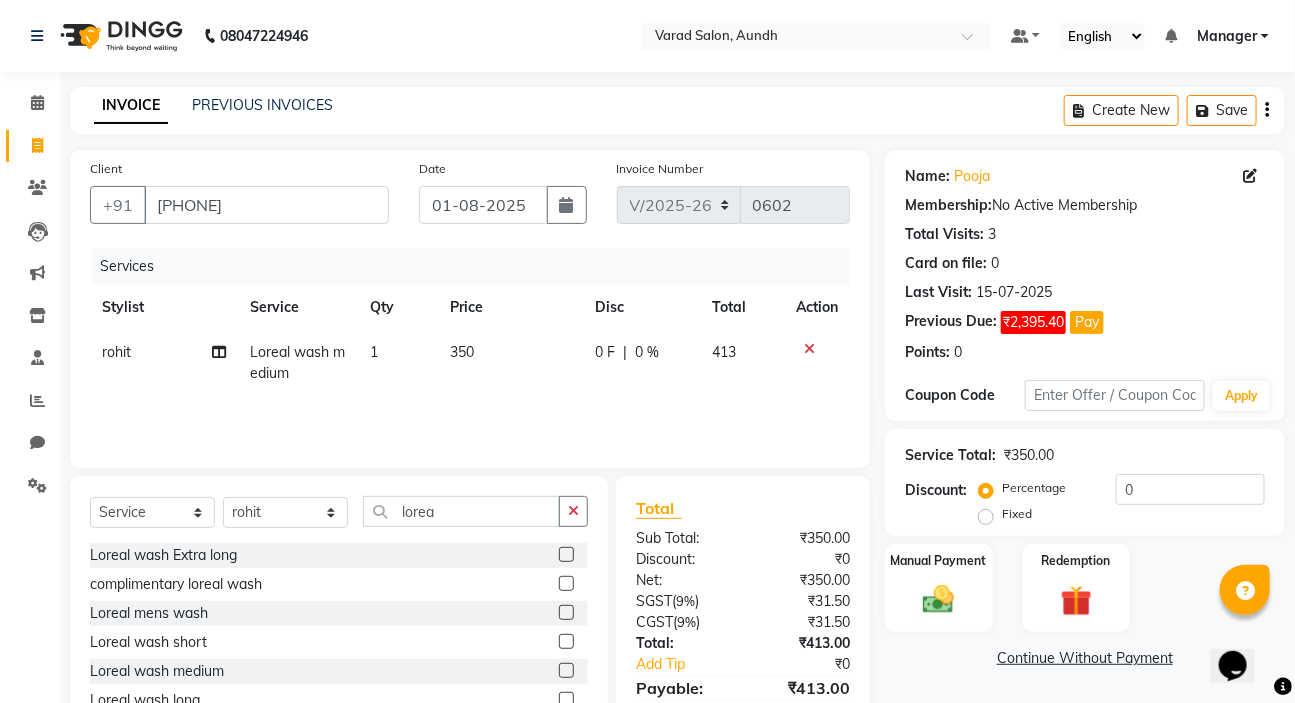 scroll, scrollTop: 98, scrollLeft: 0, axis: vertical 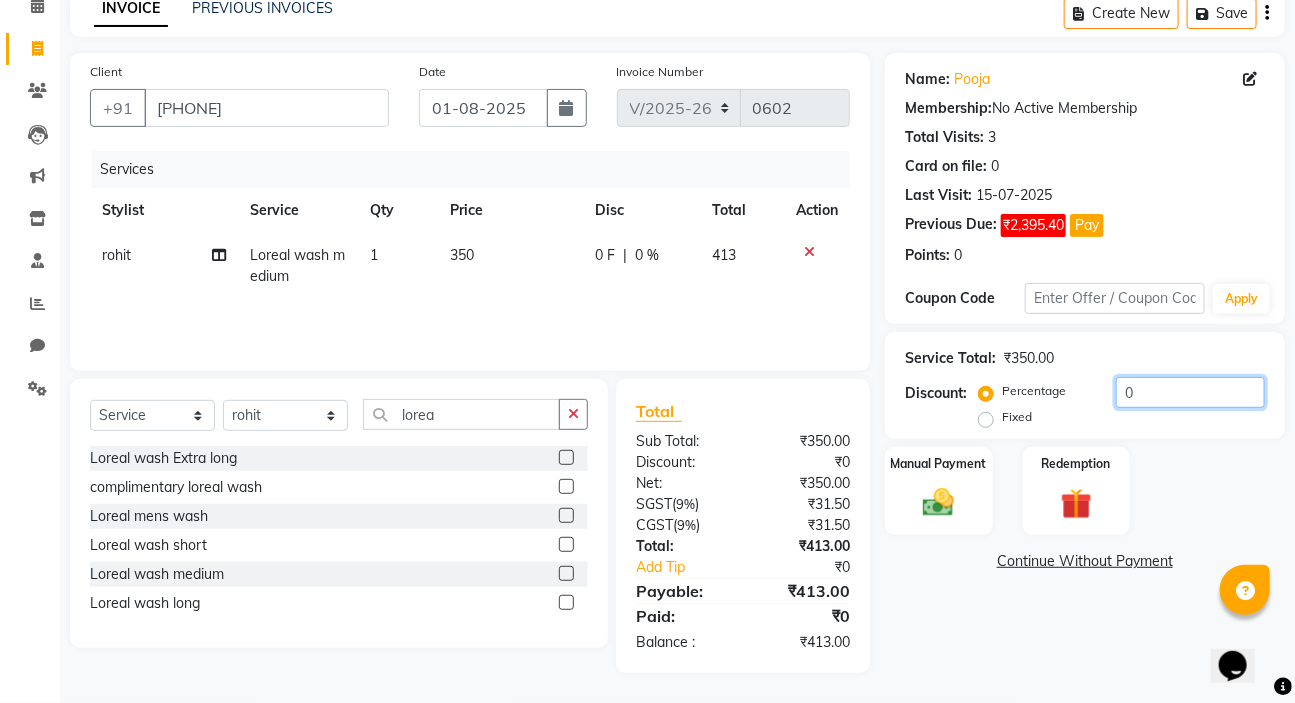 click on "0" 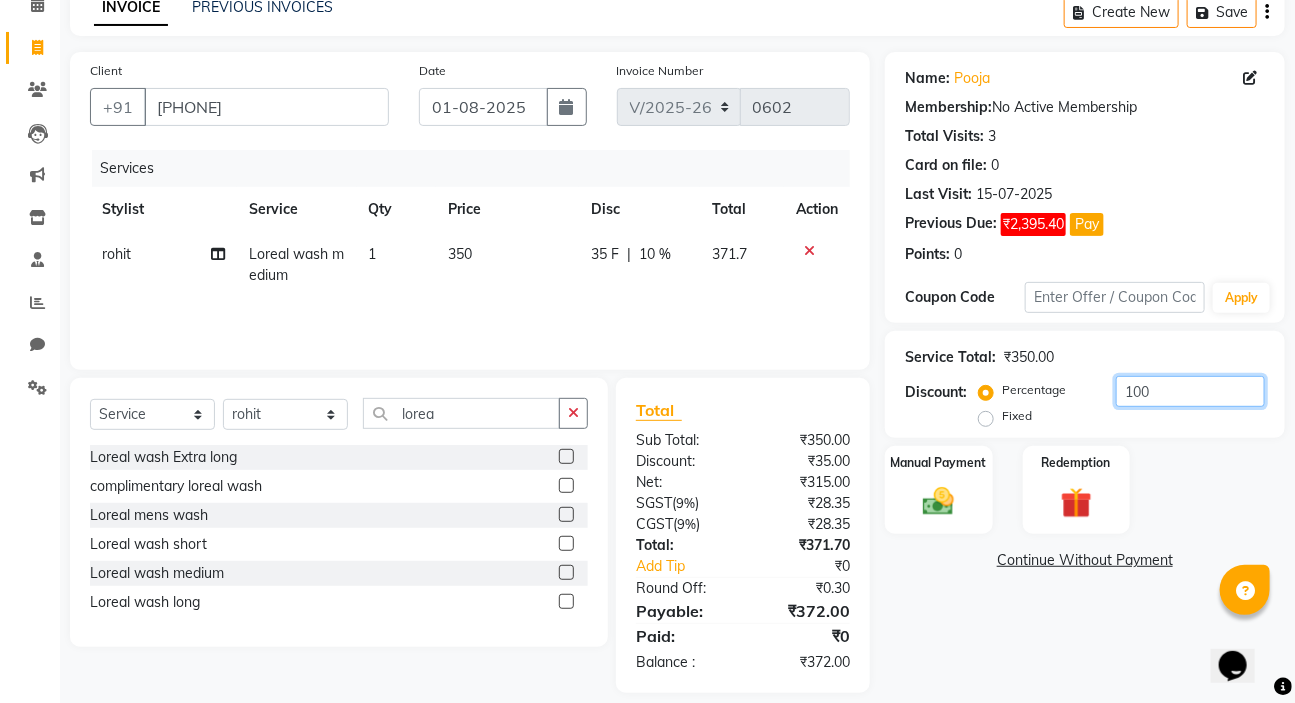 scroll, scrollTop: 72, scrollLeft: 0, axis: vertical 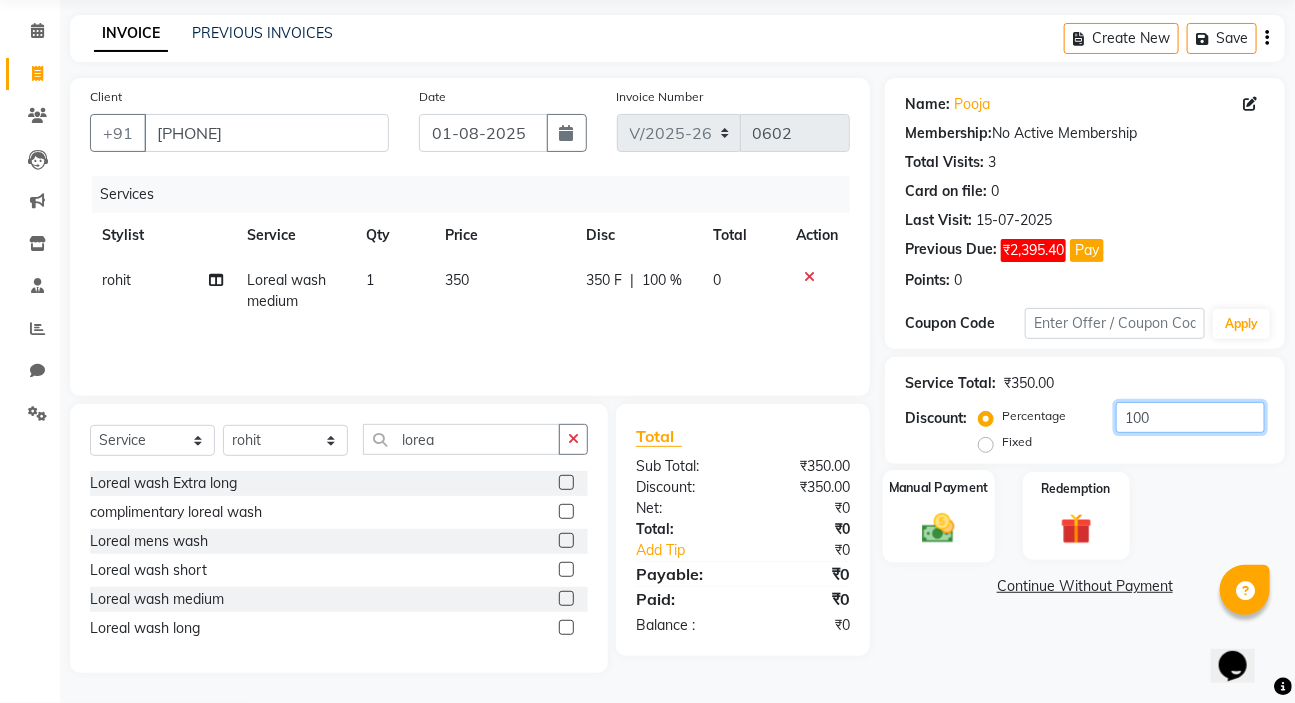 type on "100" 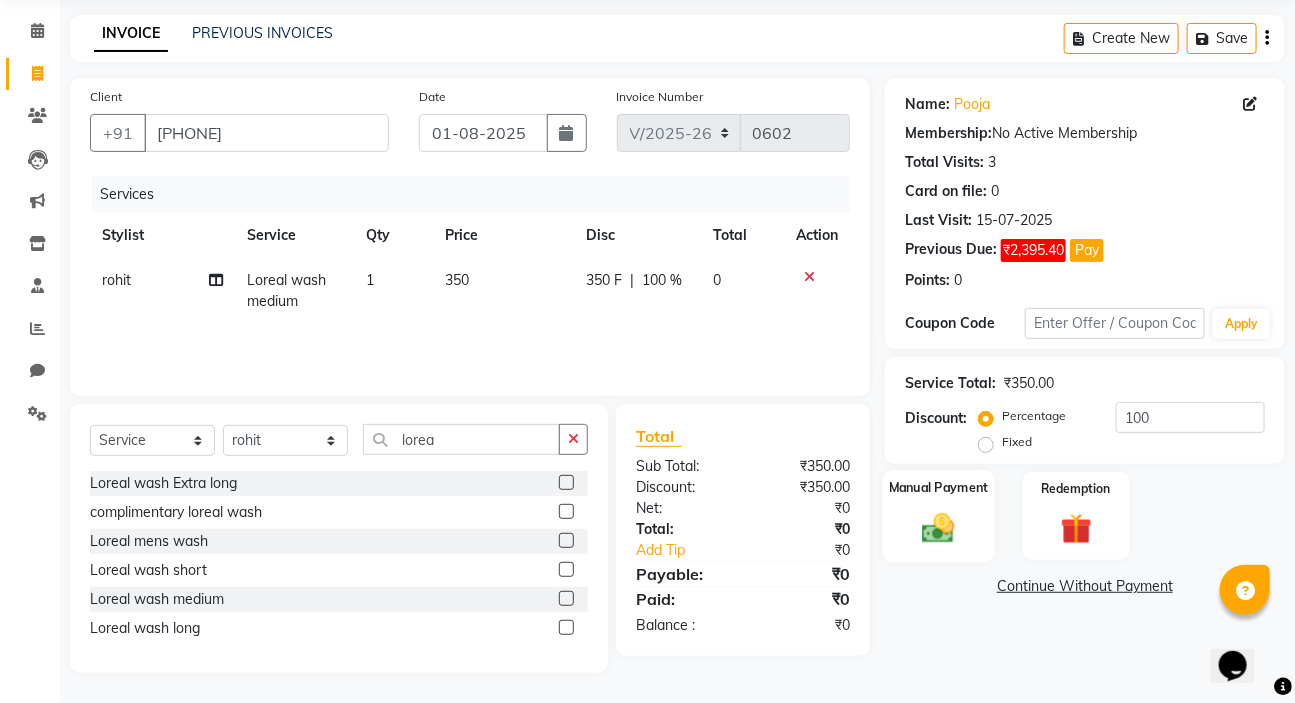 click 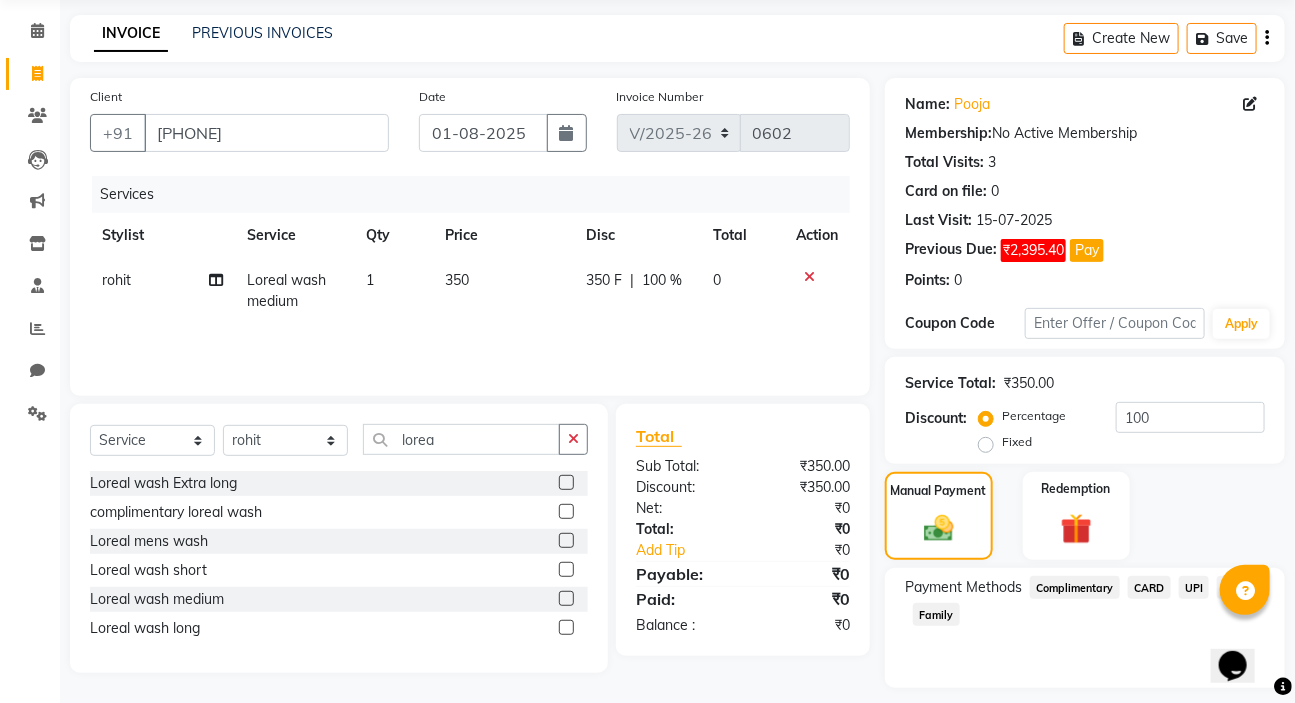 scroll, scrollTop: 128, scrollLeft: 0, axis: vertical 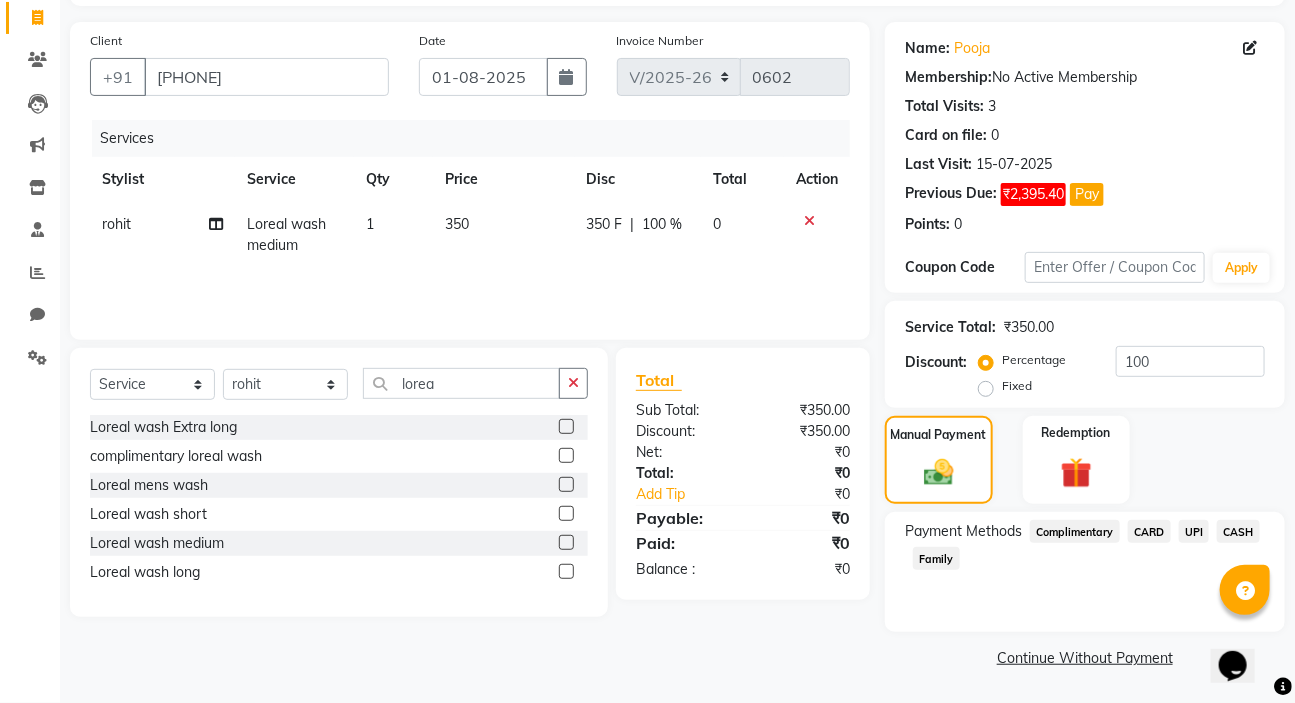 drag, startPoint x: 1250, startPoint y: 535, endPoint x: 1180, endPoint y: 574, distance: 80.13114 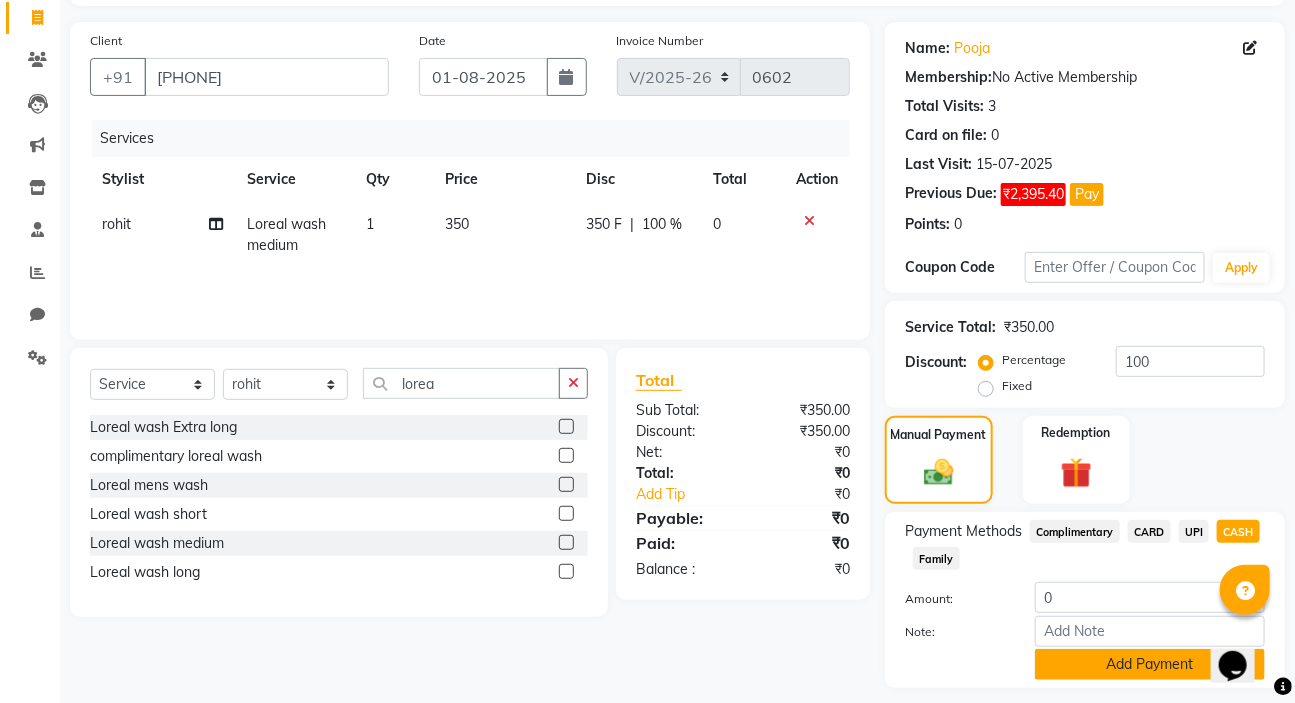click on "Add Payment" 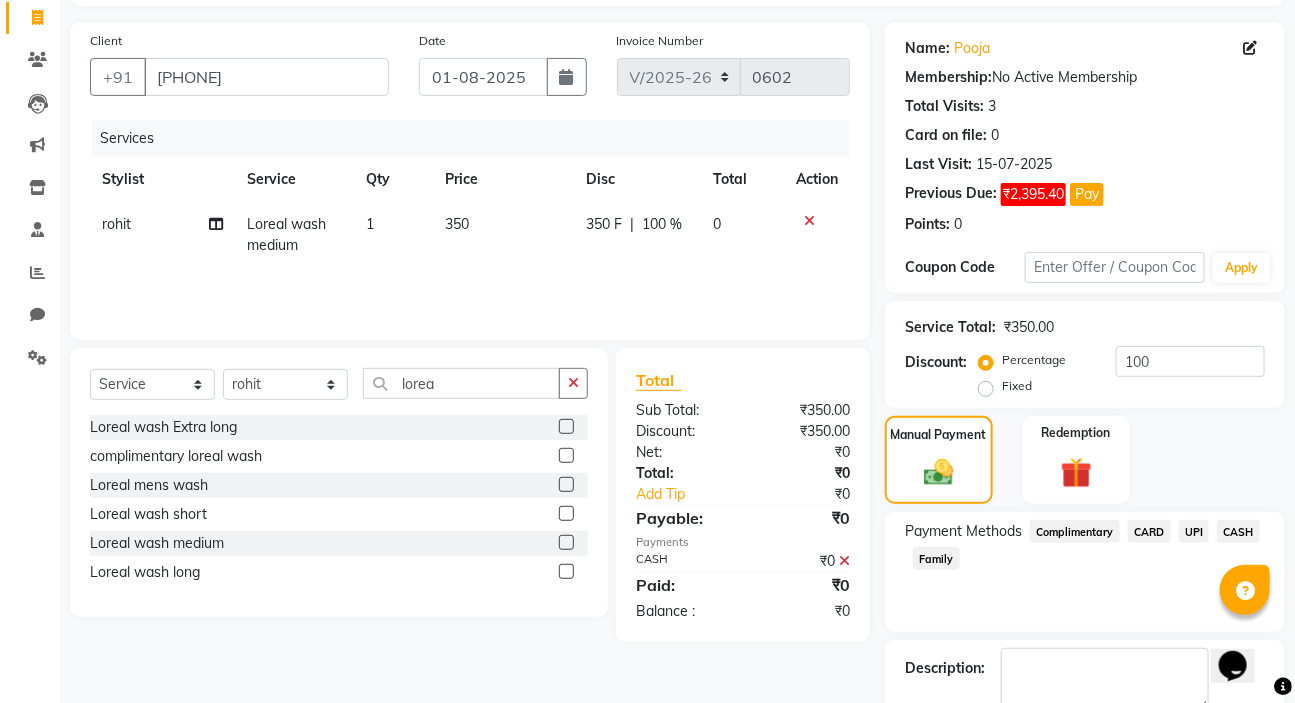 scroll, scrollTop: 240, scrollLeft: 0, axis: vertical 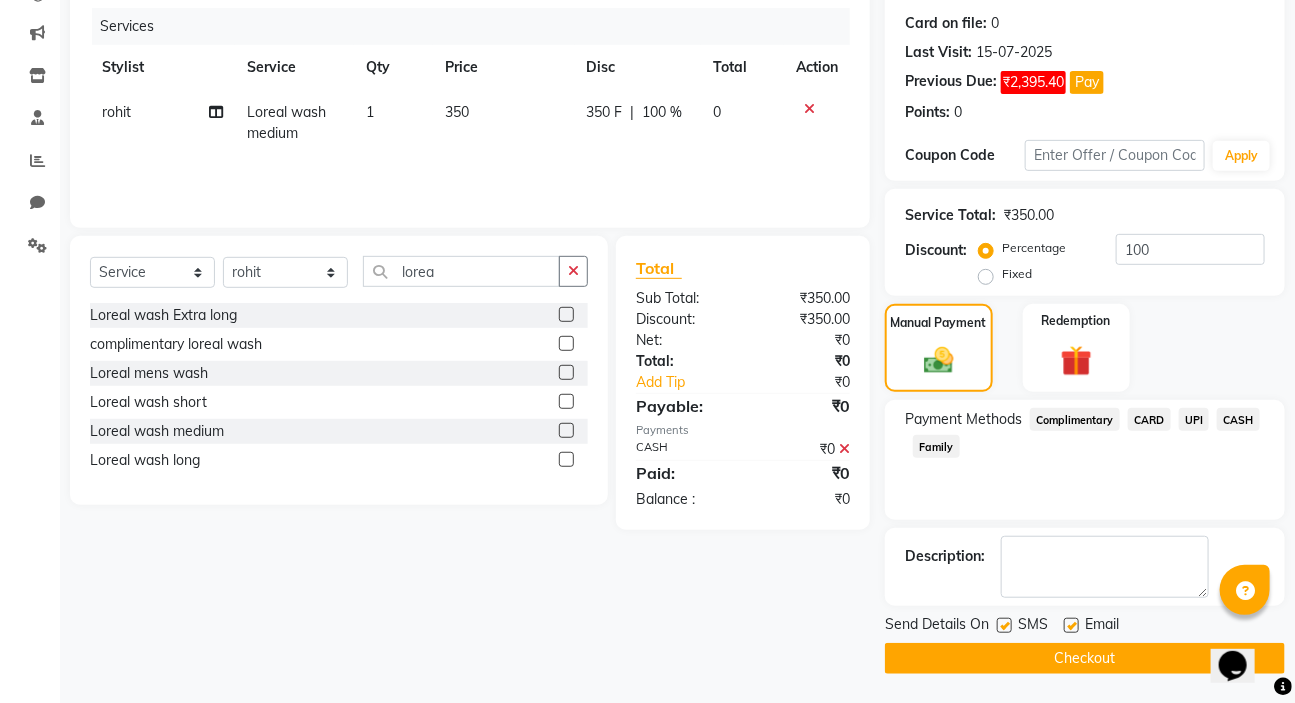 click on "Checkout" 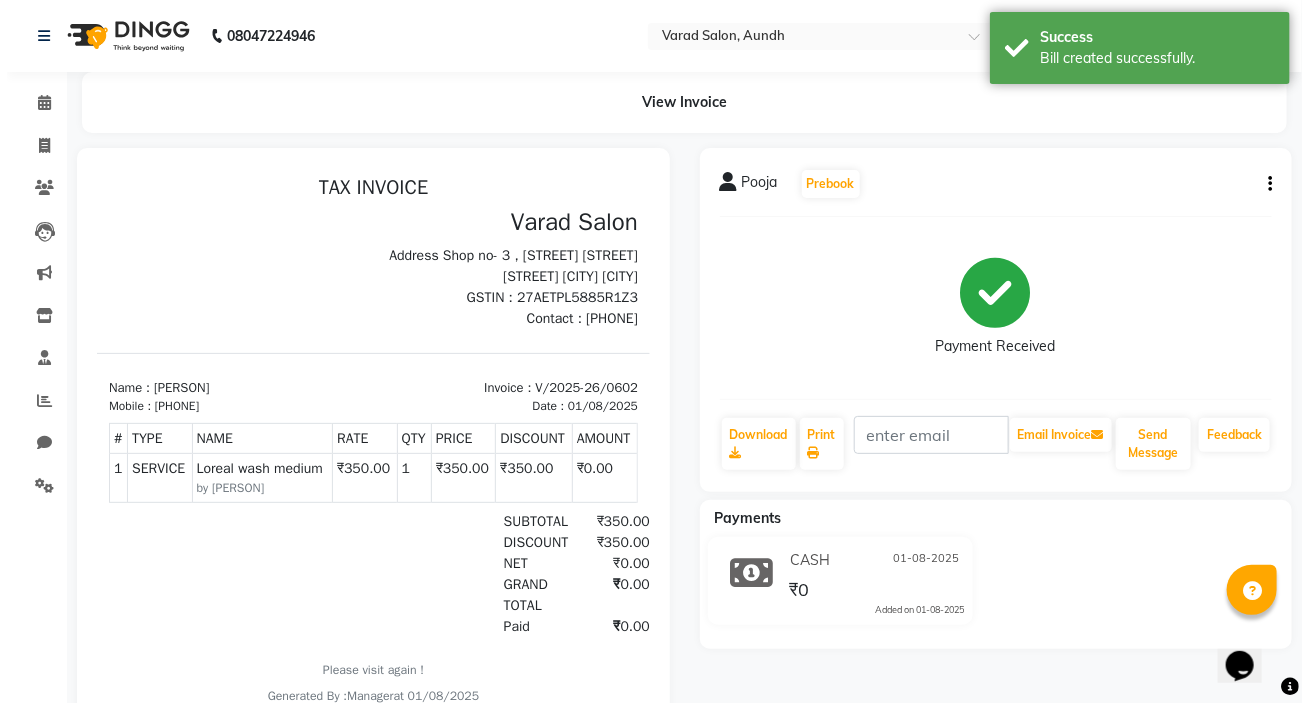 scroll, scrollTop: 0, scrollLeft: 0, axis: both 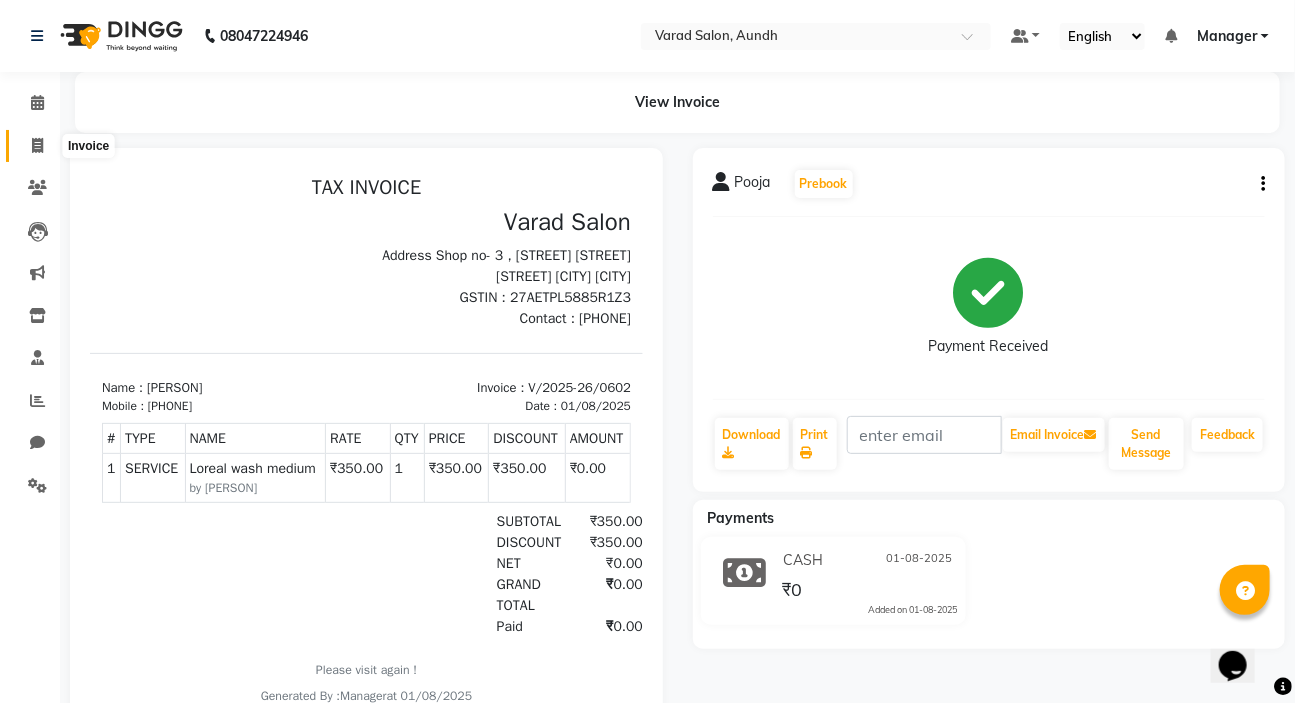 click 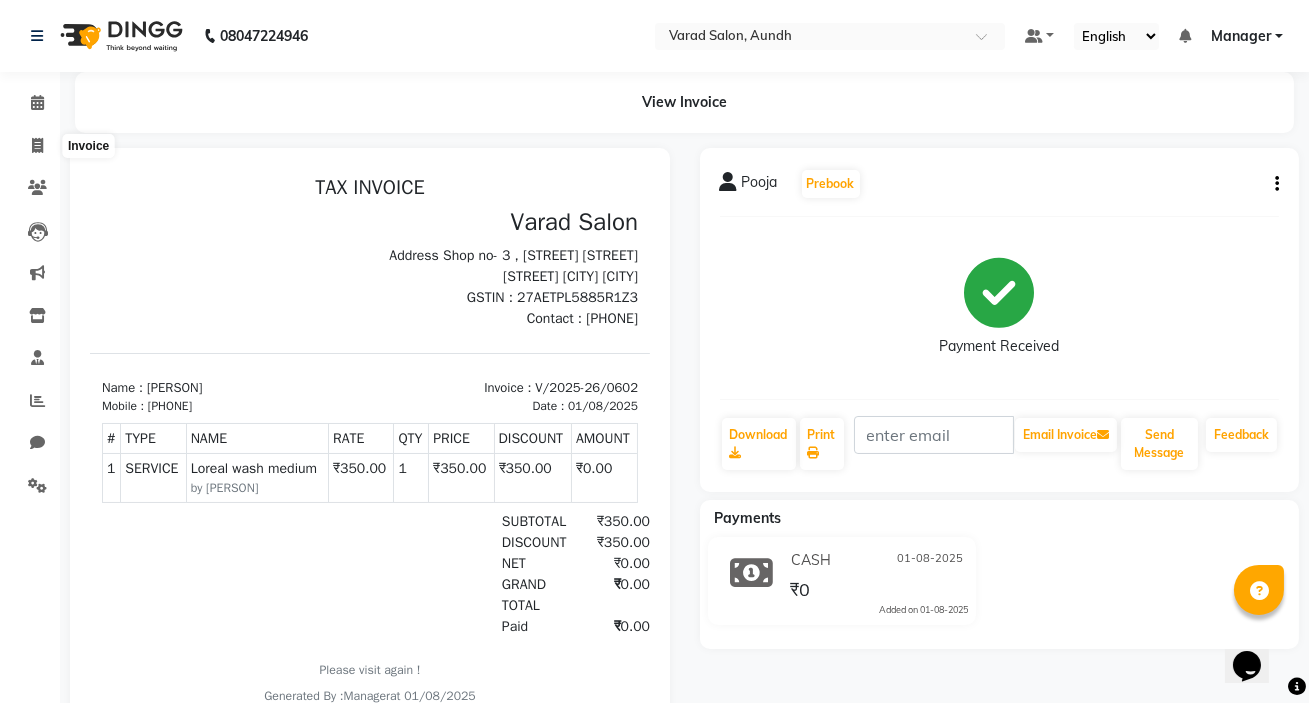 select on "7550" 